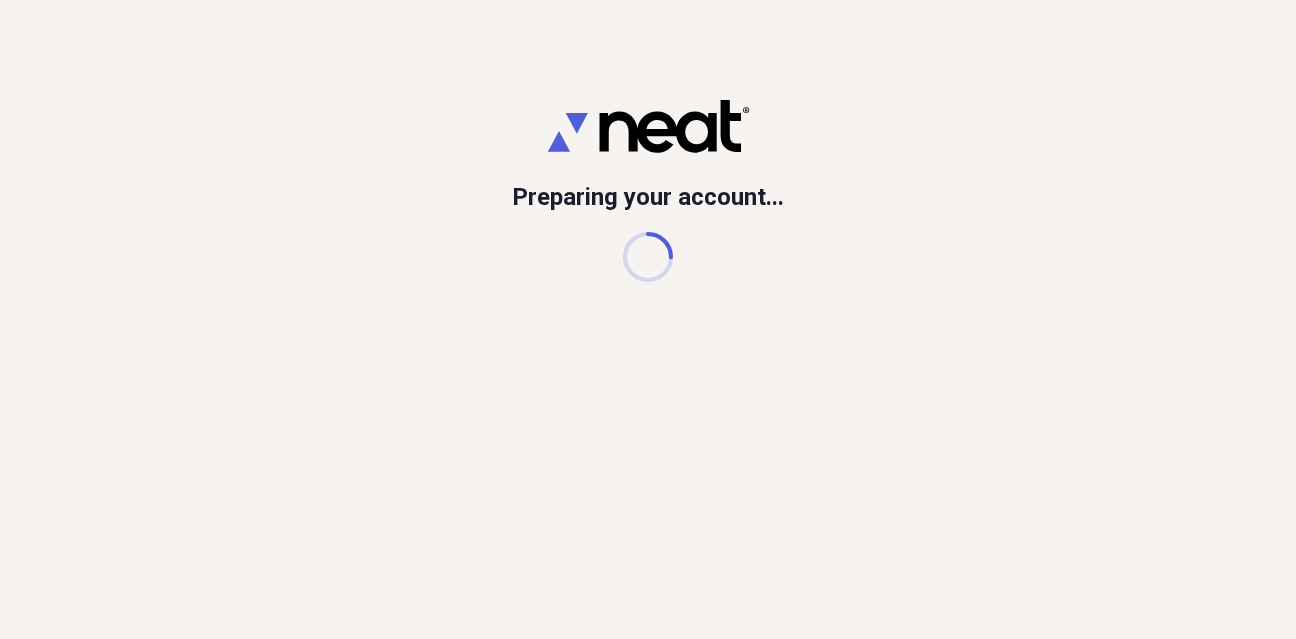 scroll, scrollTop: 0, scrollLeft: 0, axis: both 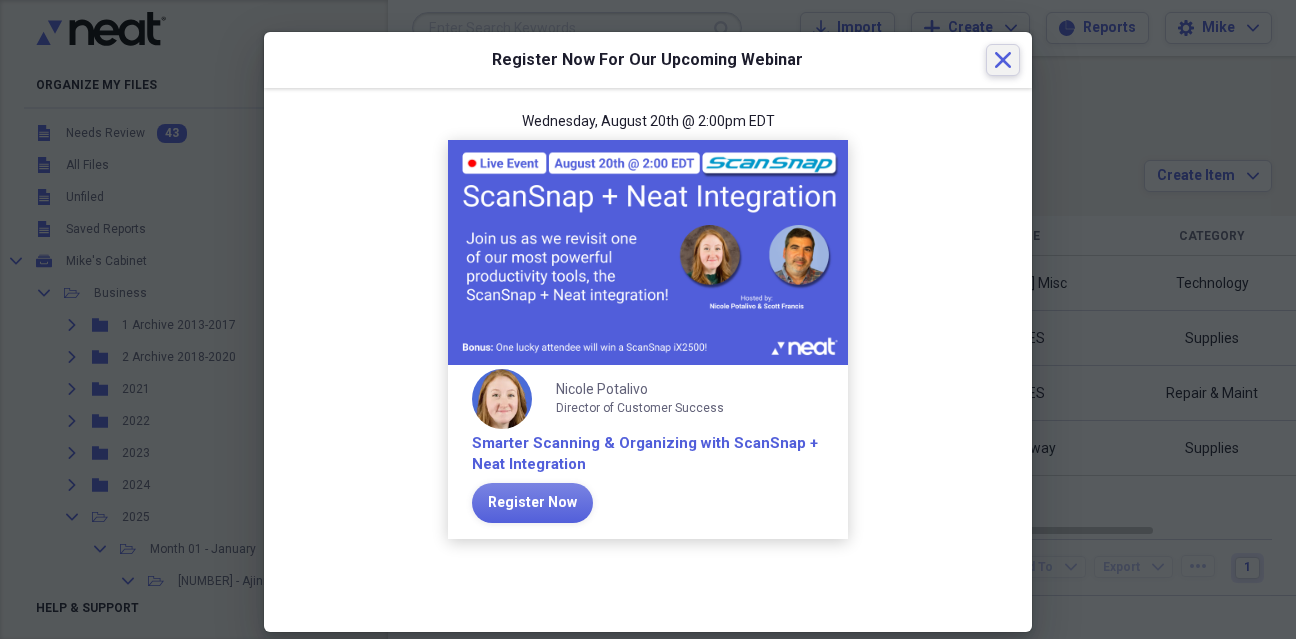 click on "Close" at bounding box center (1003, 60) 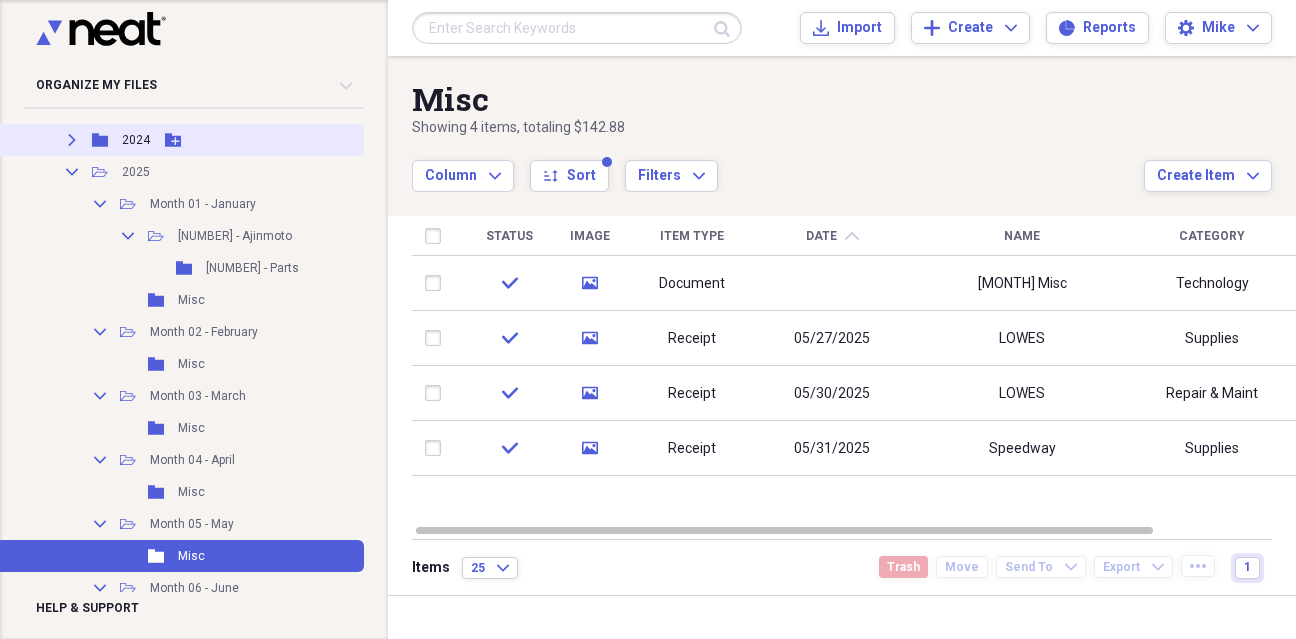 scroll, scrollTop: 518, scrollLeft: 0, axis: vertical 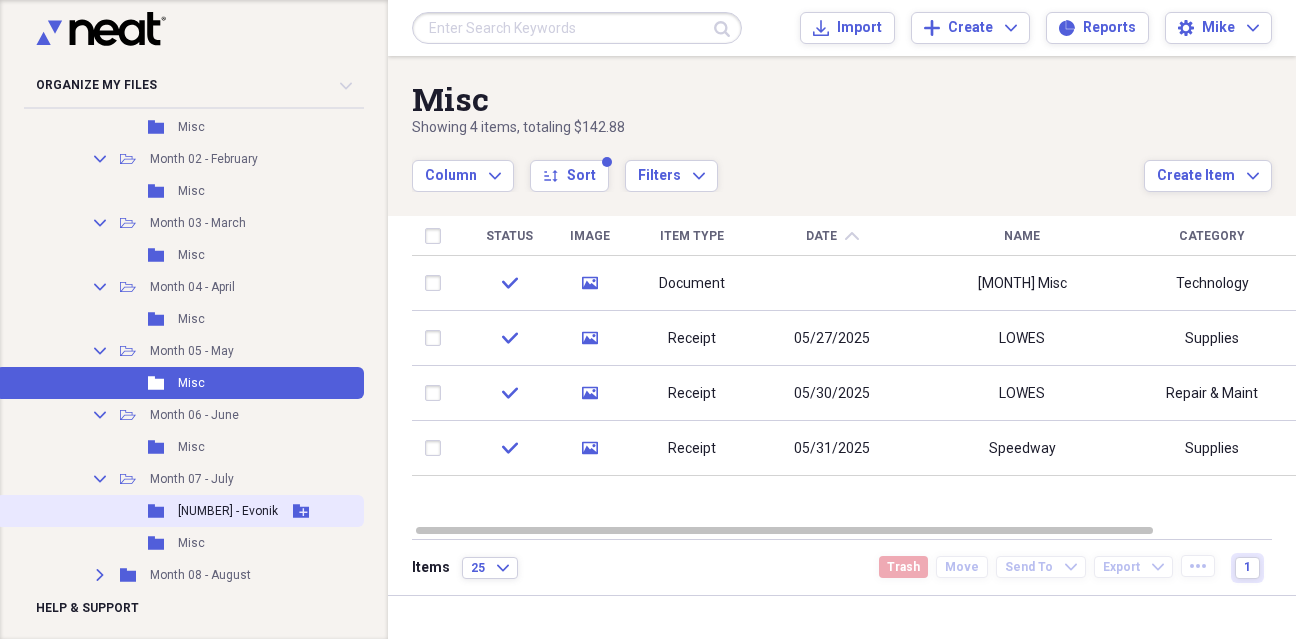 click on "[NUMBER] - Evonik" at bounding box center (228, 511) 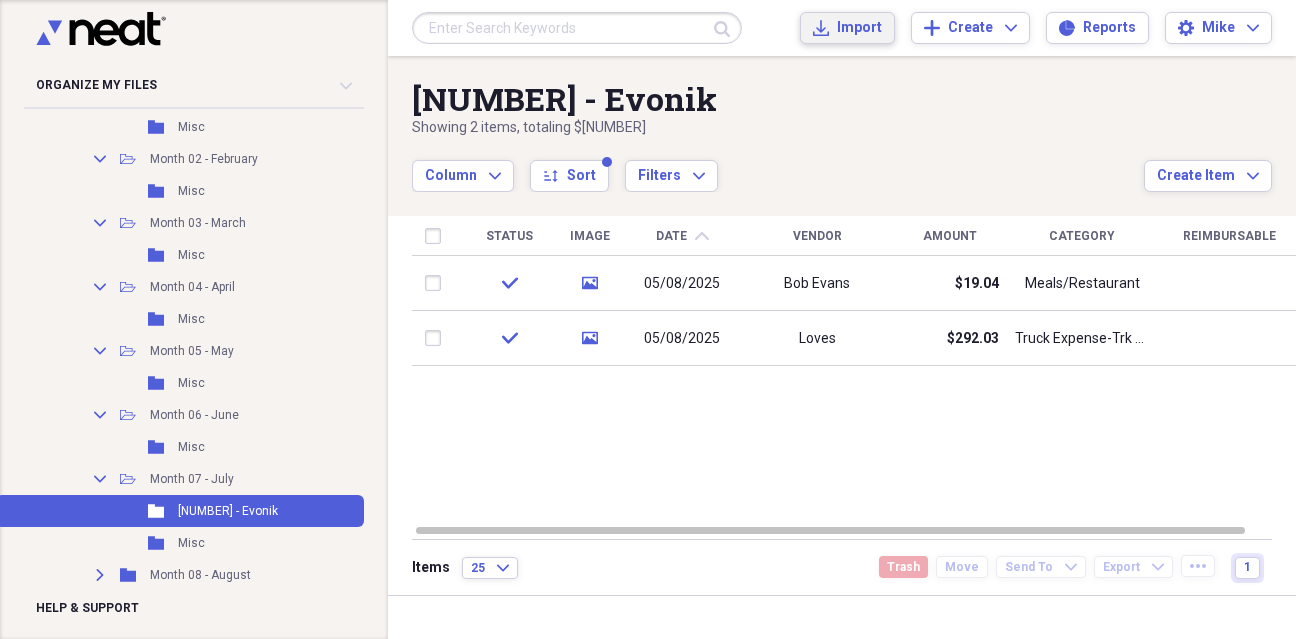 click on "Import" at bounding box center [859, 28] 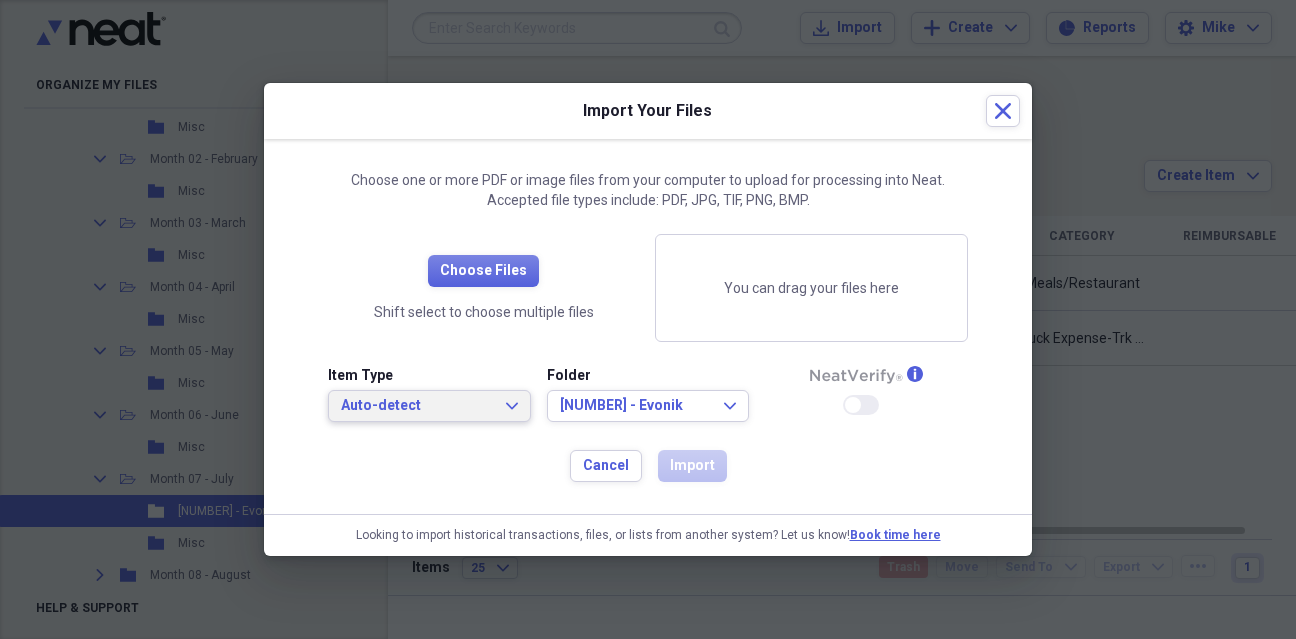 click on "Expand" 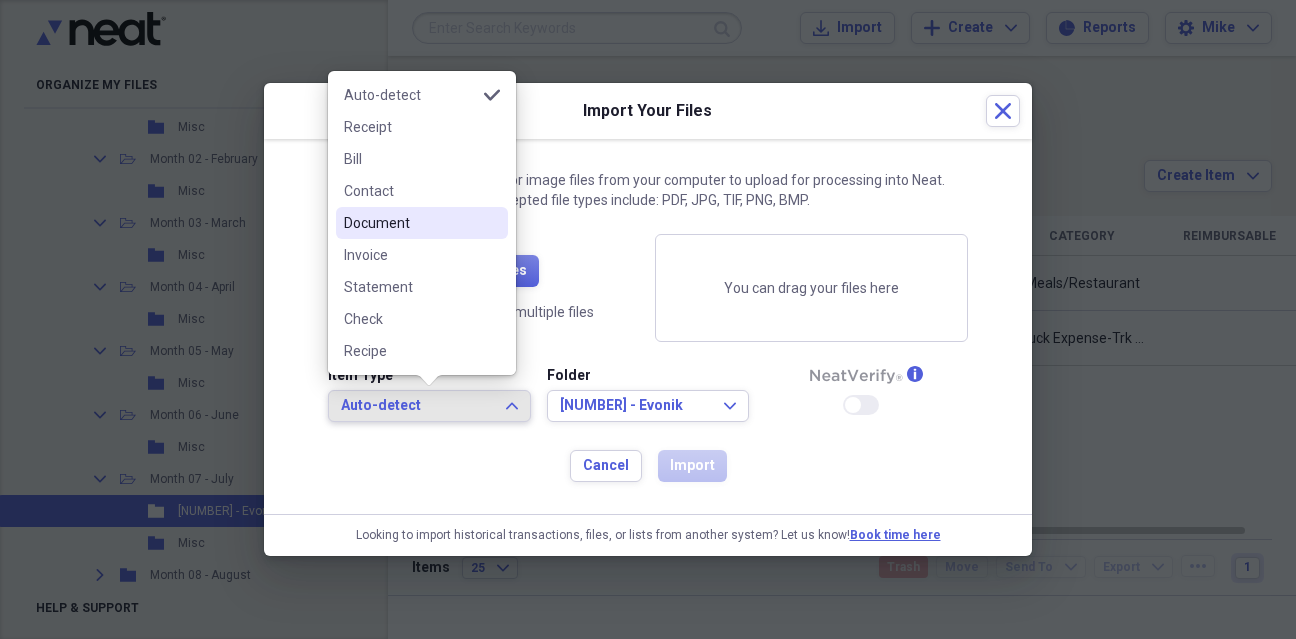 click on "Document" at bounding box center (410, 223) 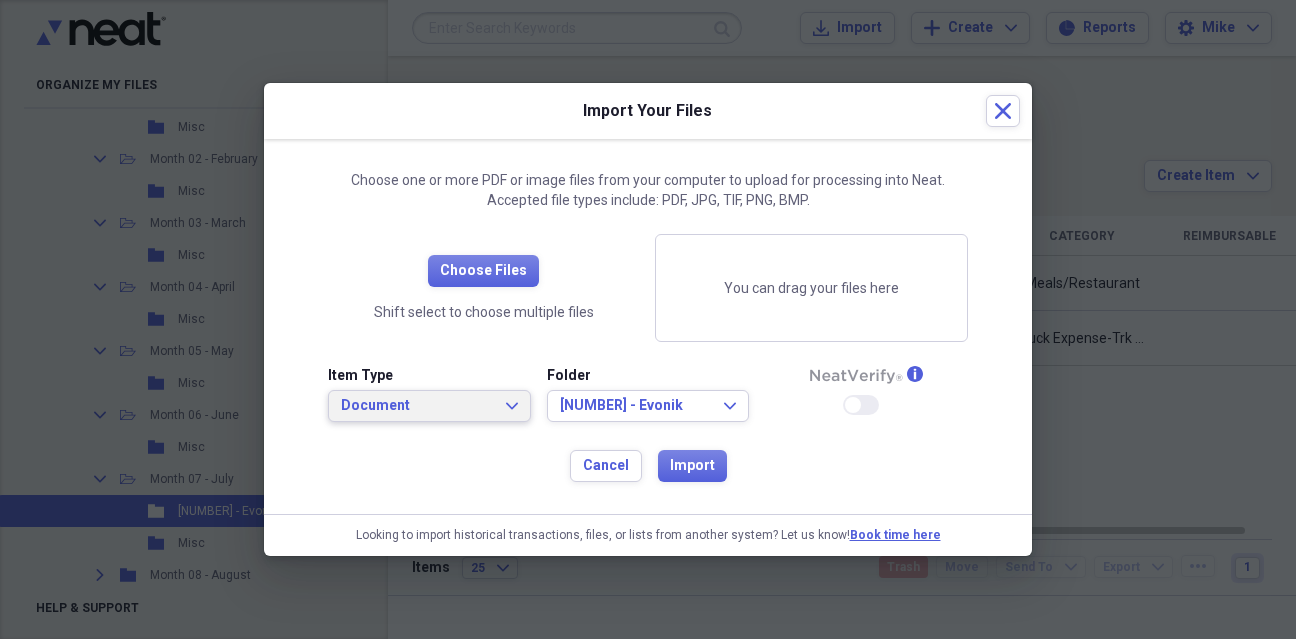 click on "Expand" 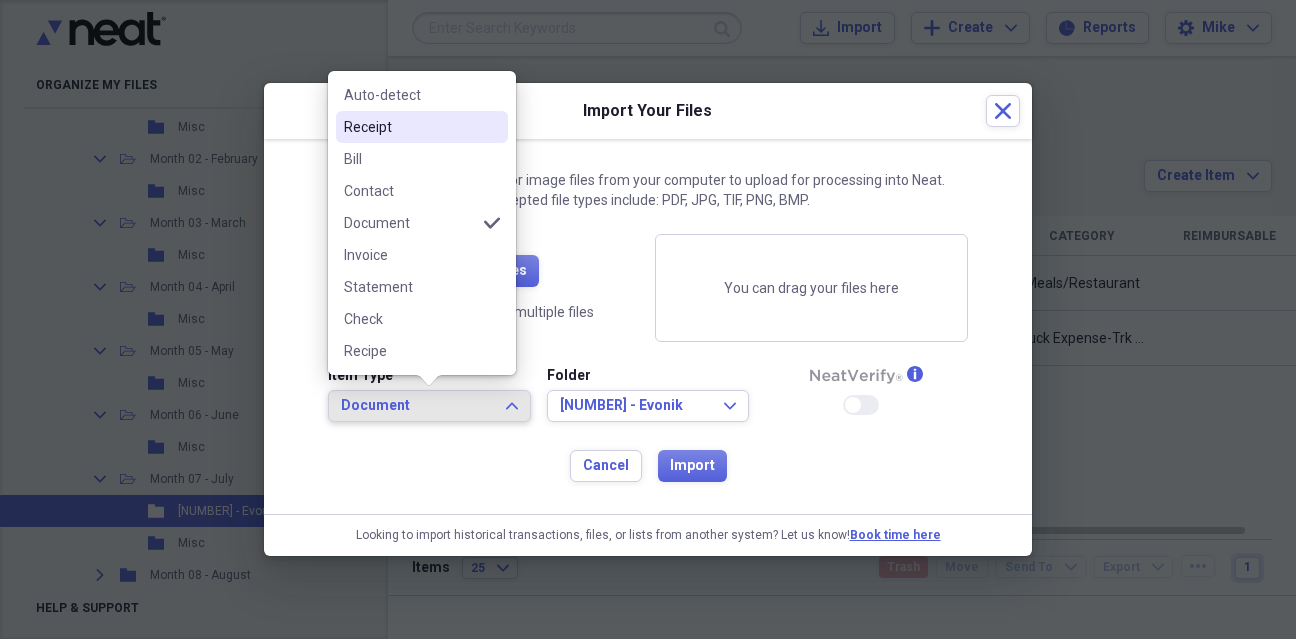 click on "Receipt" at bounding box center (410, 127) 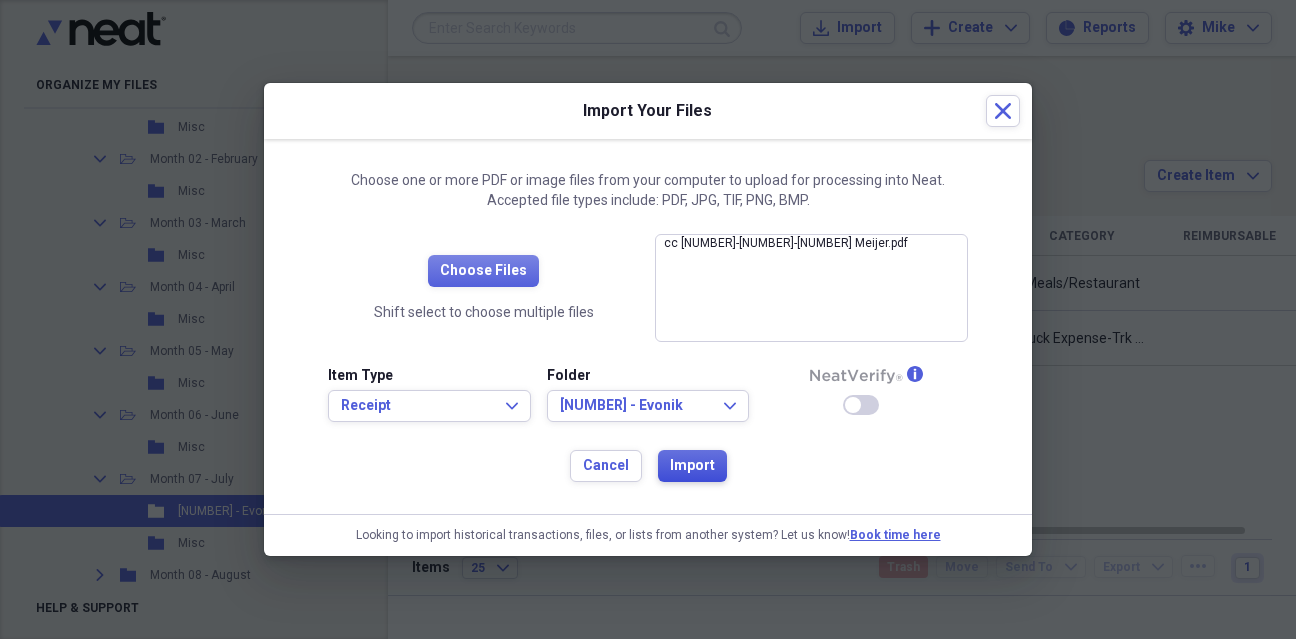 click on "Import" at bounding box center (692, 466) 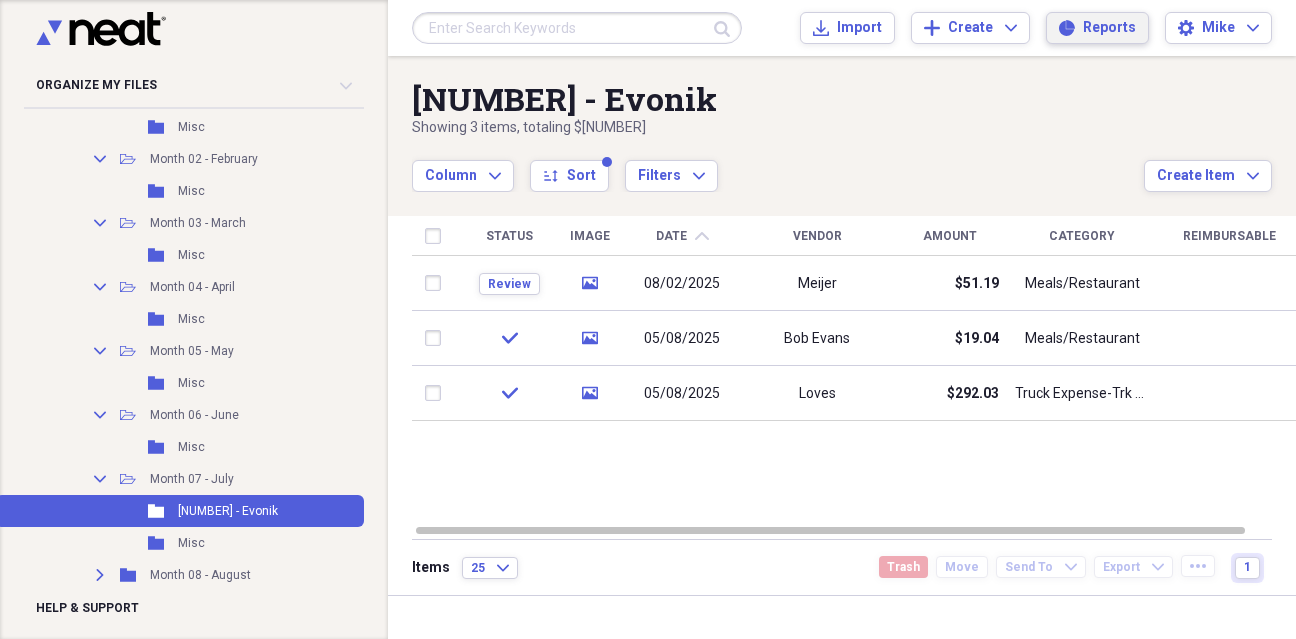 click on "Reports" at bounding box center [1109, 28] 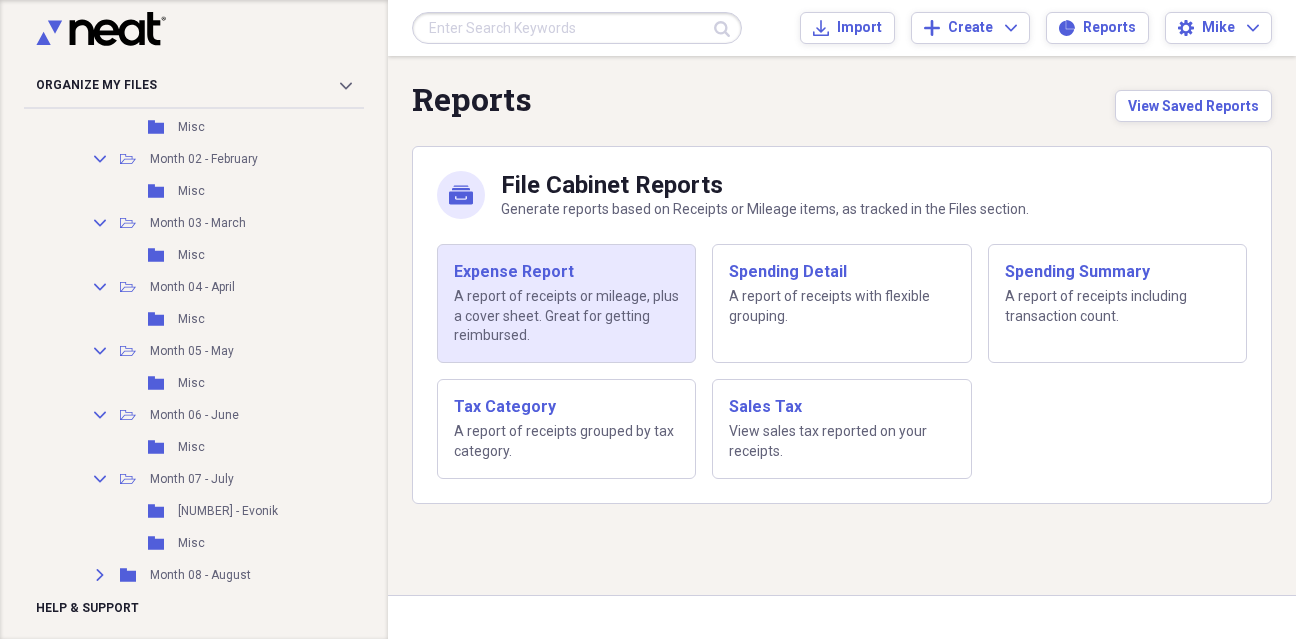 click on "A report of receipts or mileage, plus a cover sheet. Great for getting reimbursed." at bounding box center [566, 316] 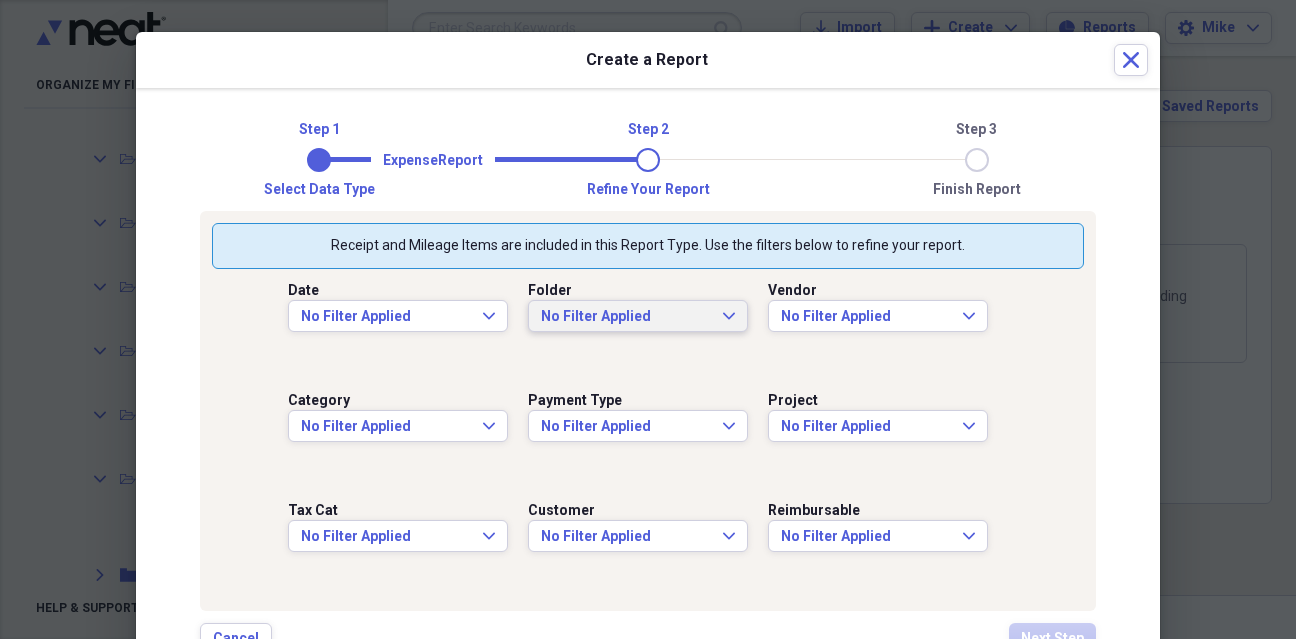 click on "Expand" 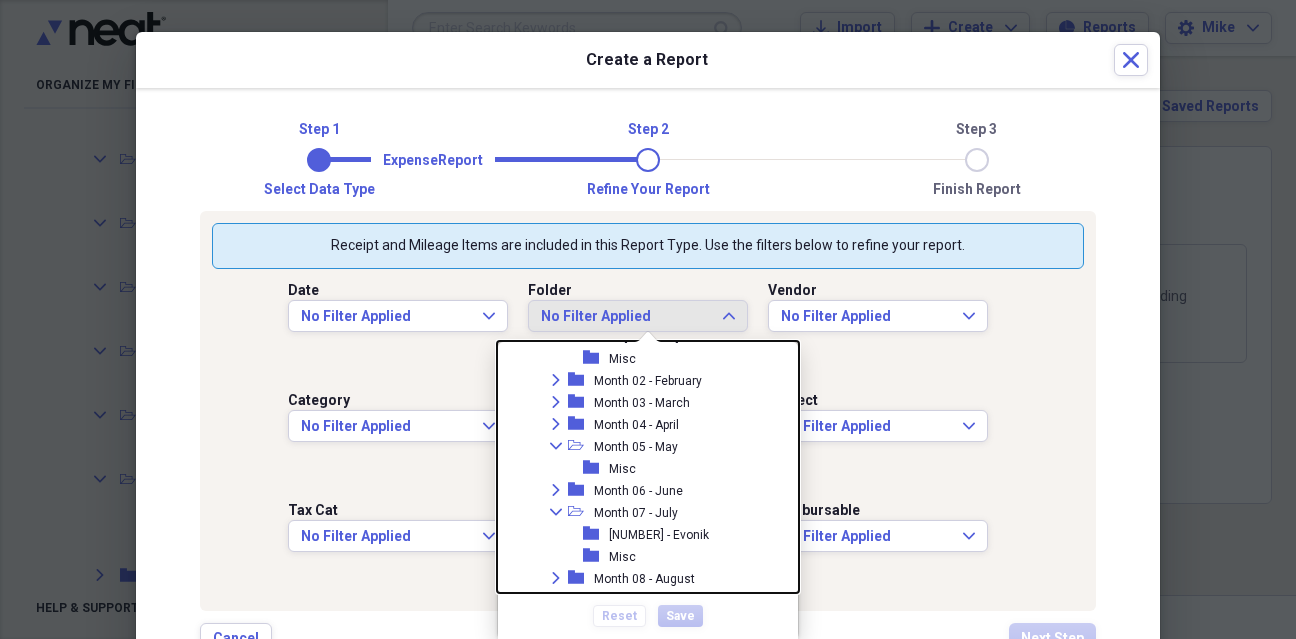 scroll, scrollTop: 1150, scrollLeft: 0, axis: vertical 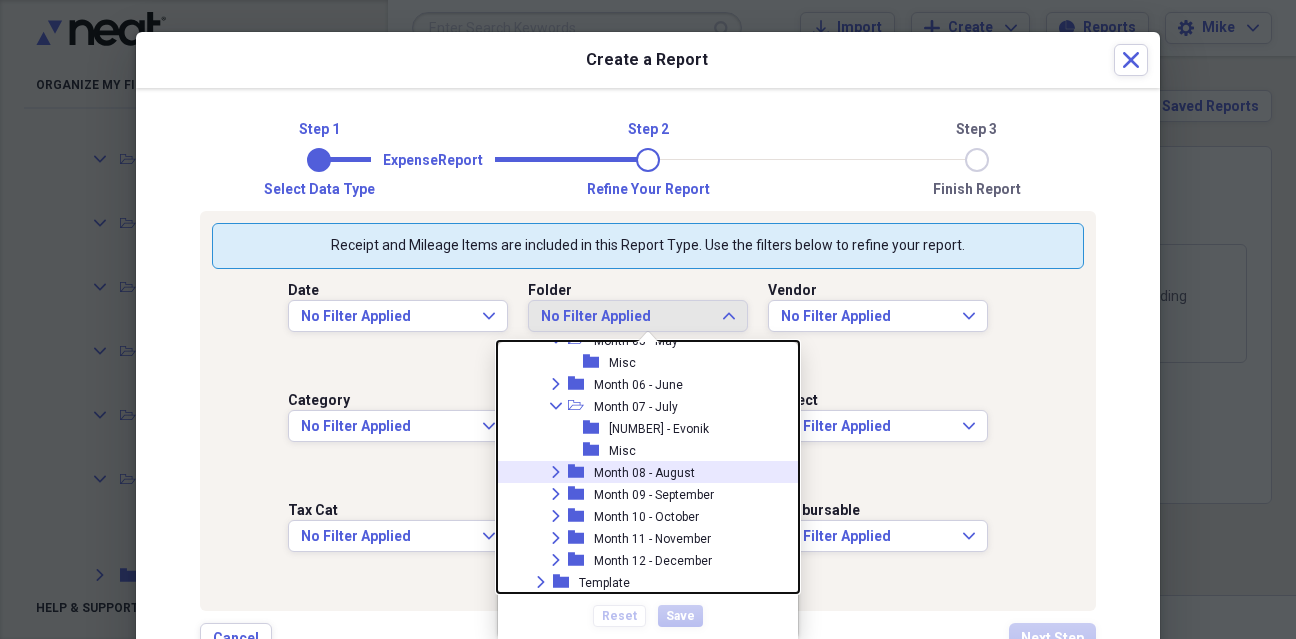 click 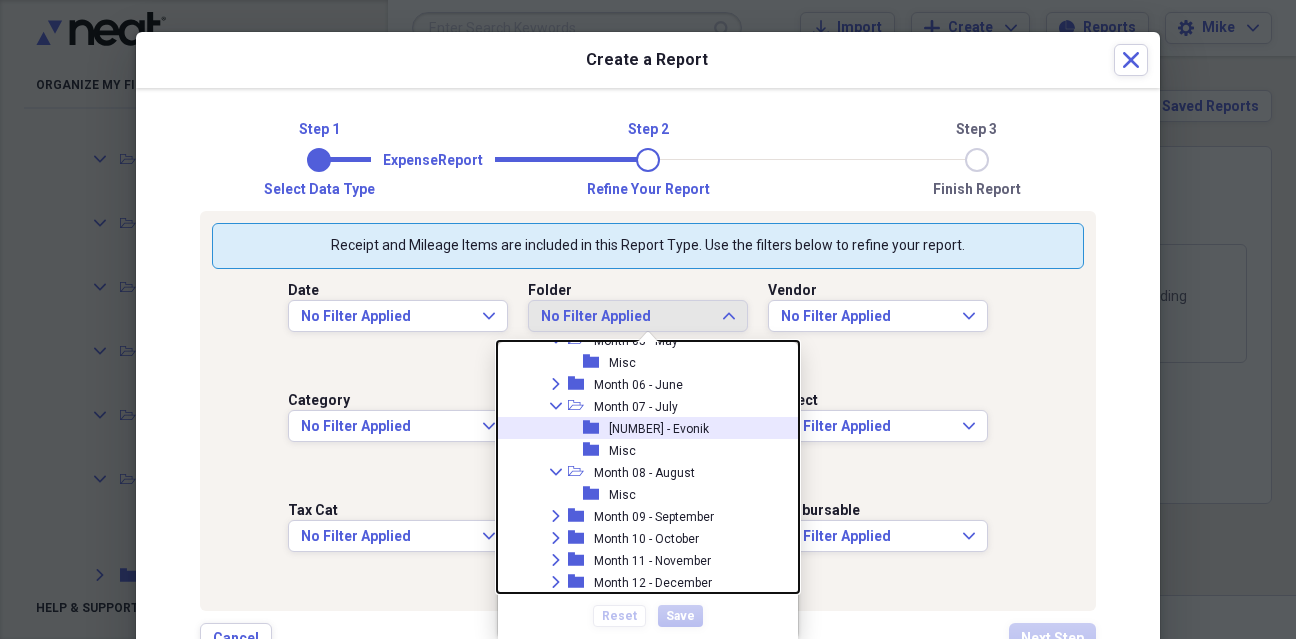 click on "[NUMBER] - Evonik" at bounding box center (659, 429) 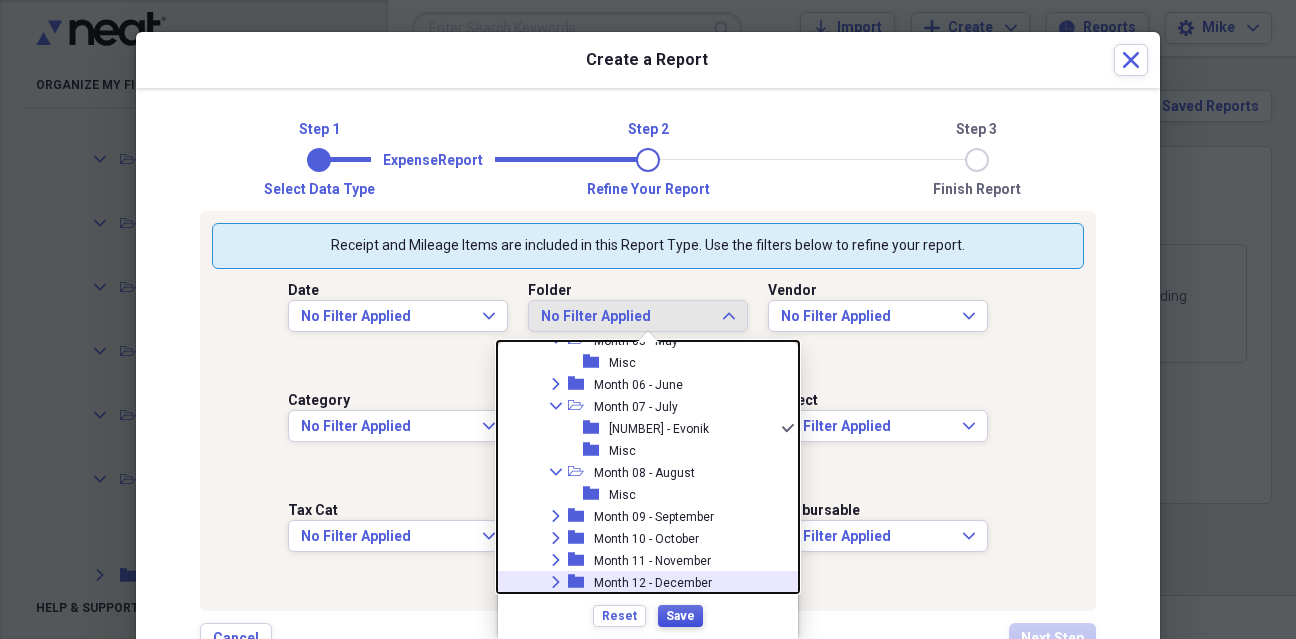 click on "Save" at bounding box center (680, 616) 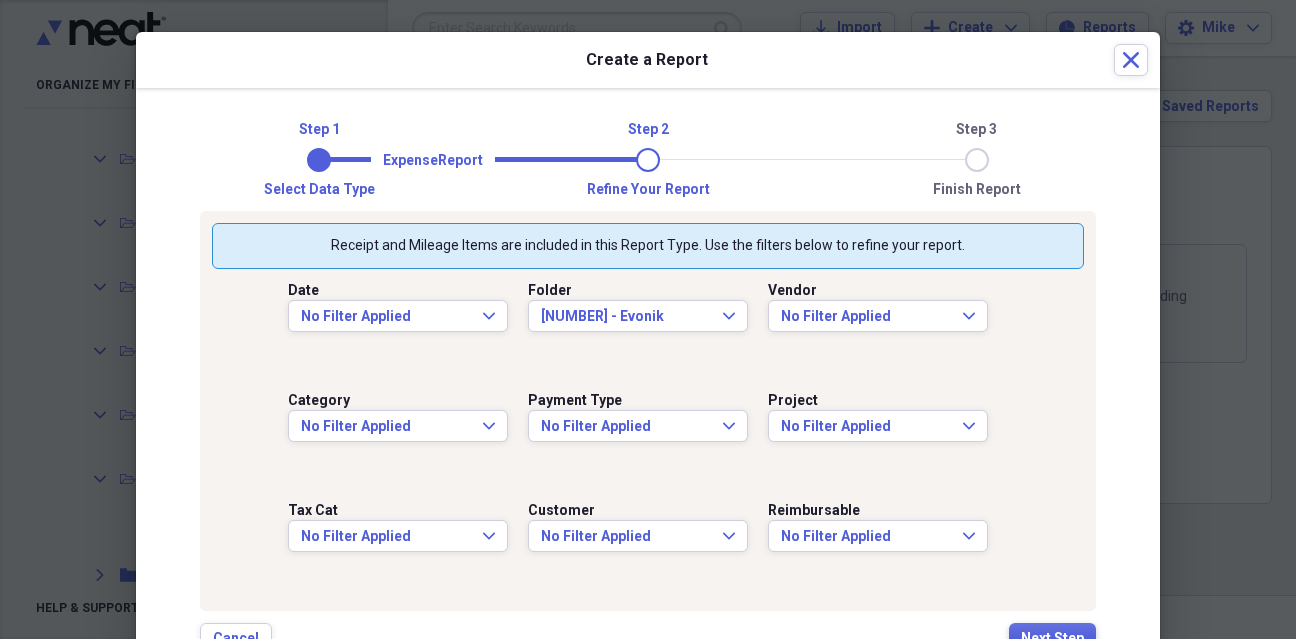 click on "Next Step" at bounding box center [1052, 639] 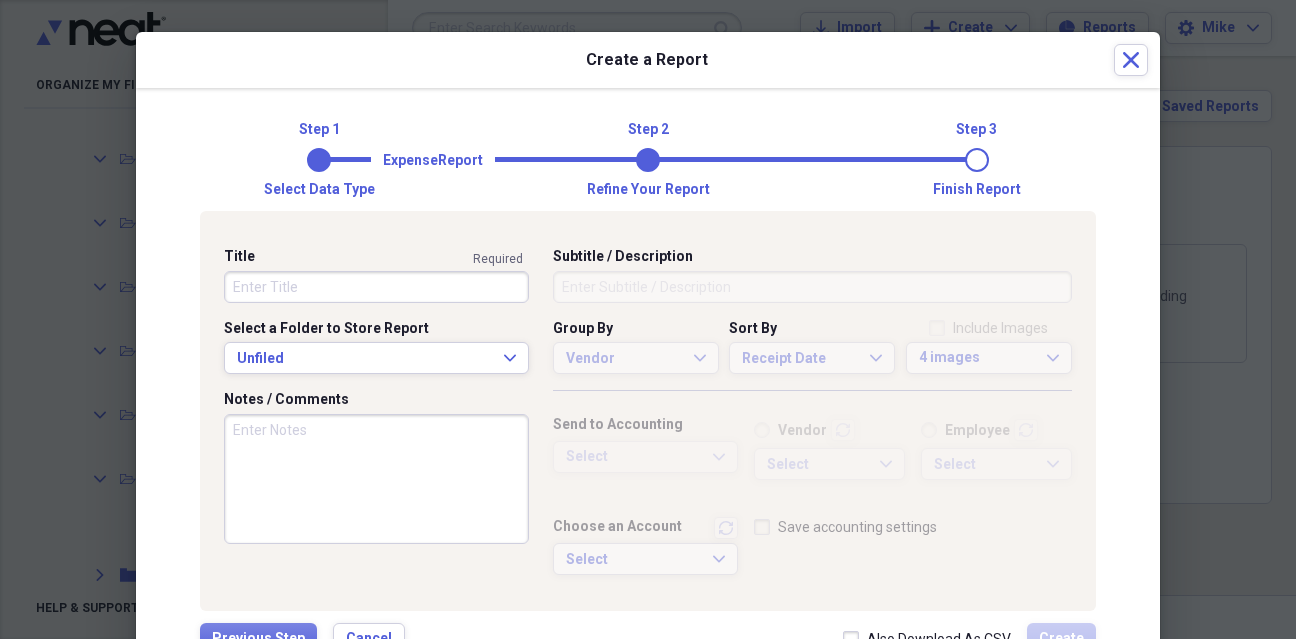 click on "Title" at bounding box center [376, 287] 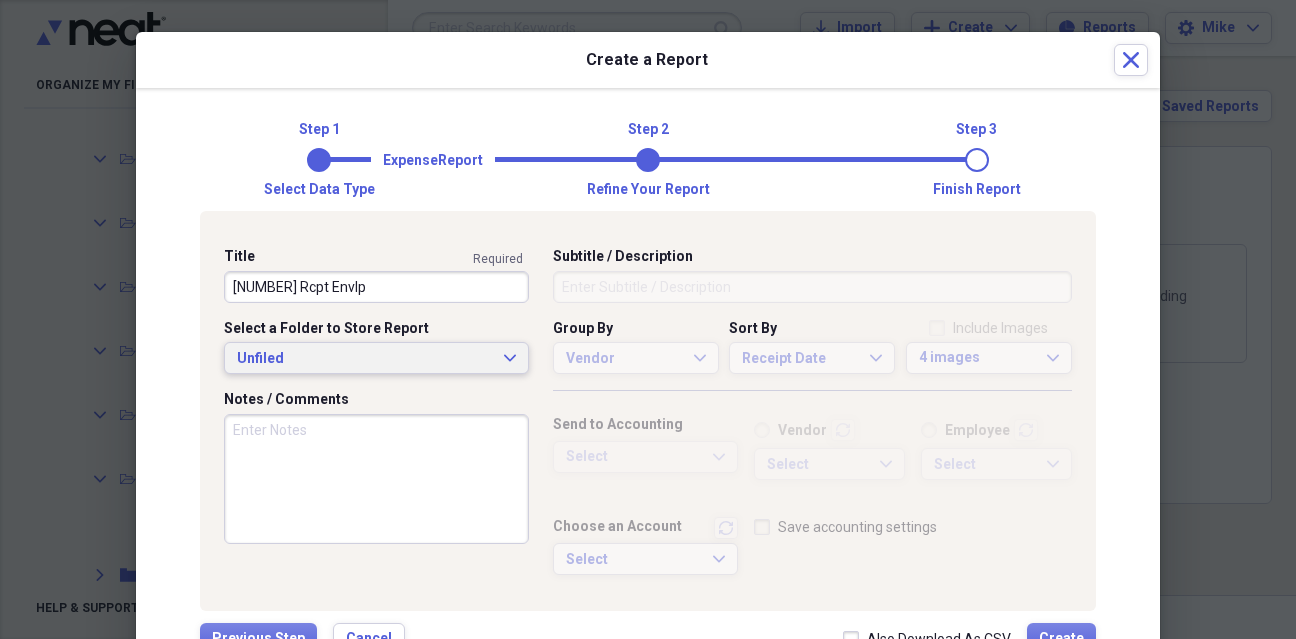 type on "1176 Rcpt Envlp" 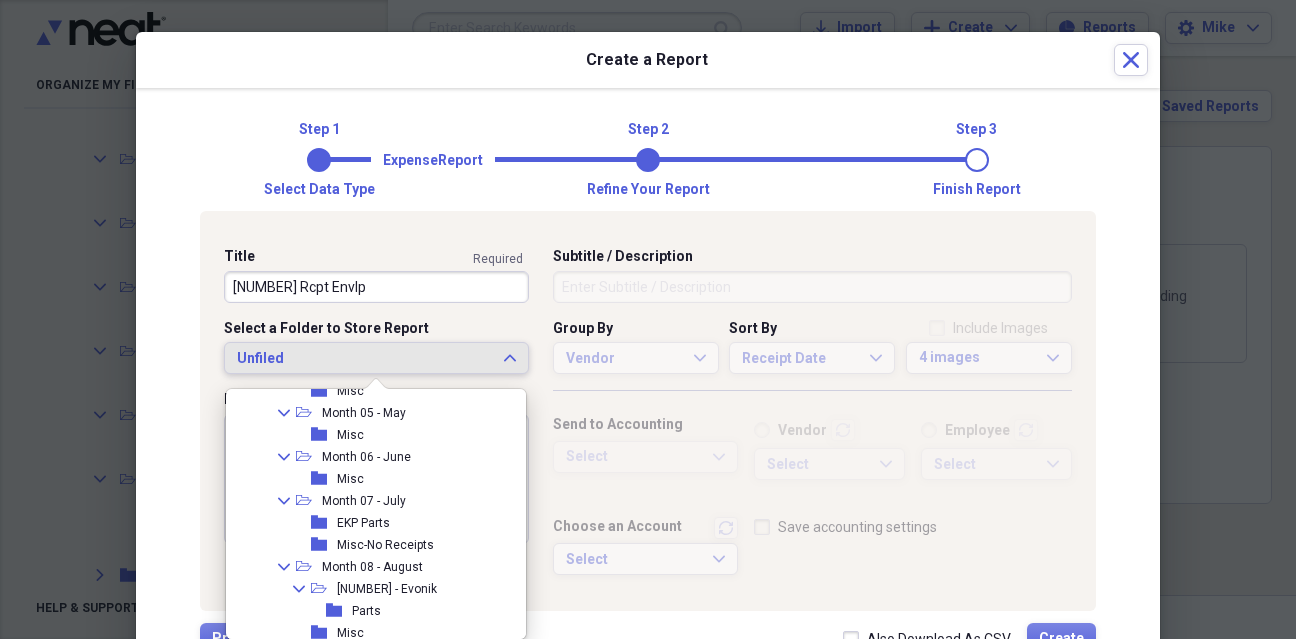 scroll, scrollTop: 580, scrollLeft: 0, axis: vertical 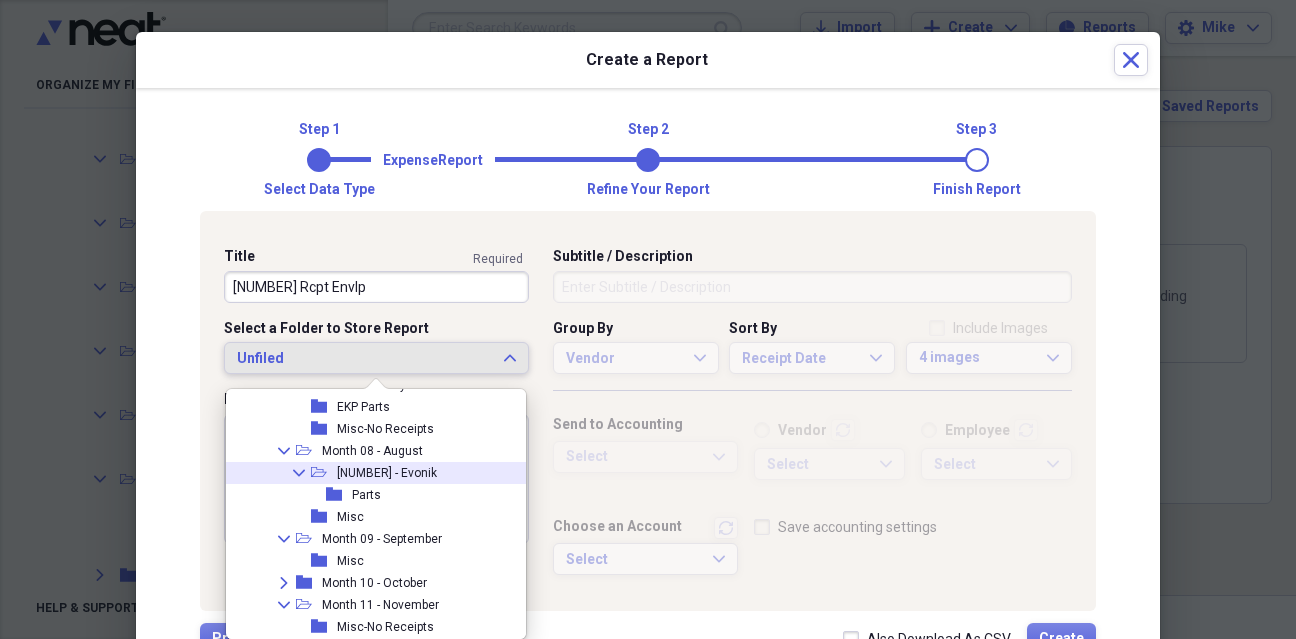 click on "01173 - Evonik" at bounding box center [387, 473] 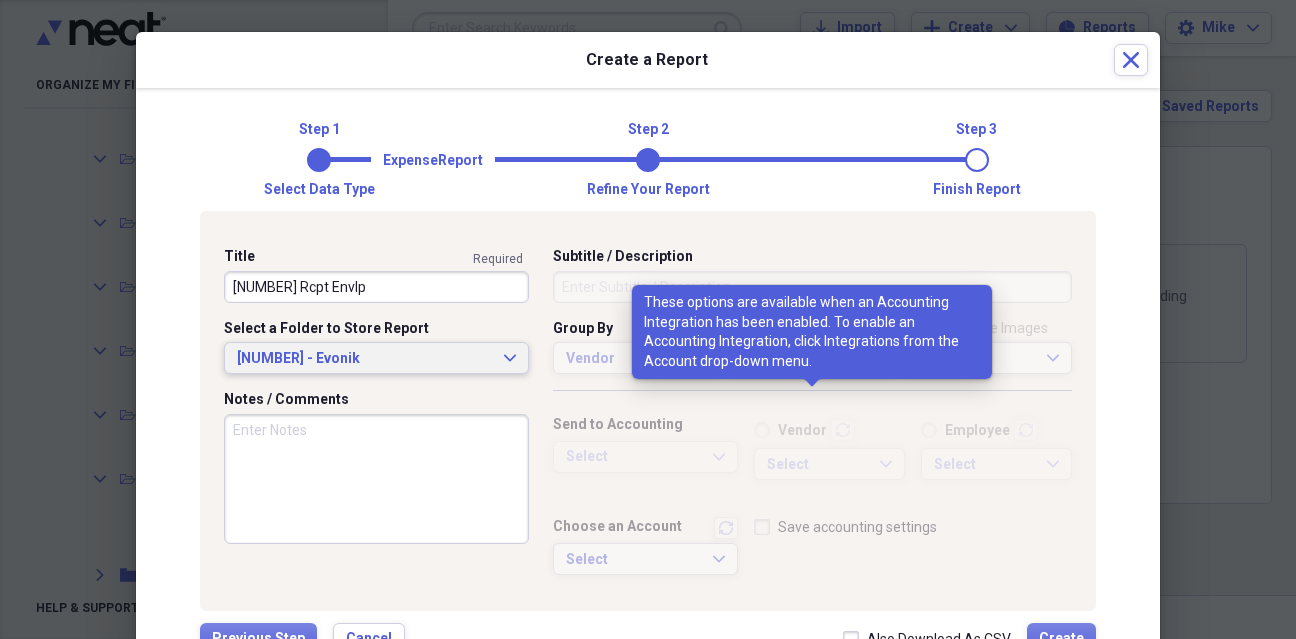 scroll, scrollTop: 79, scrollLeft: 0, axis: vertical 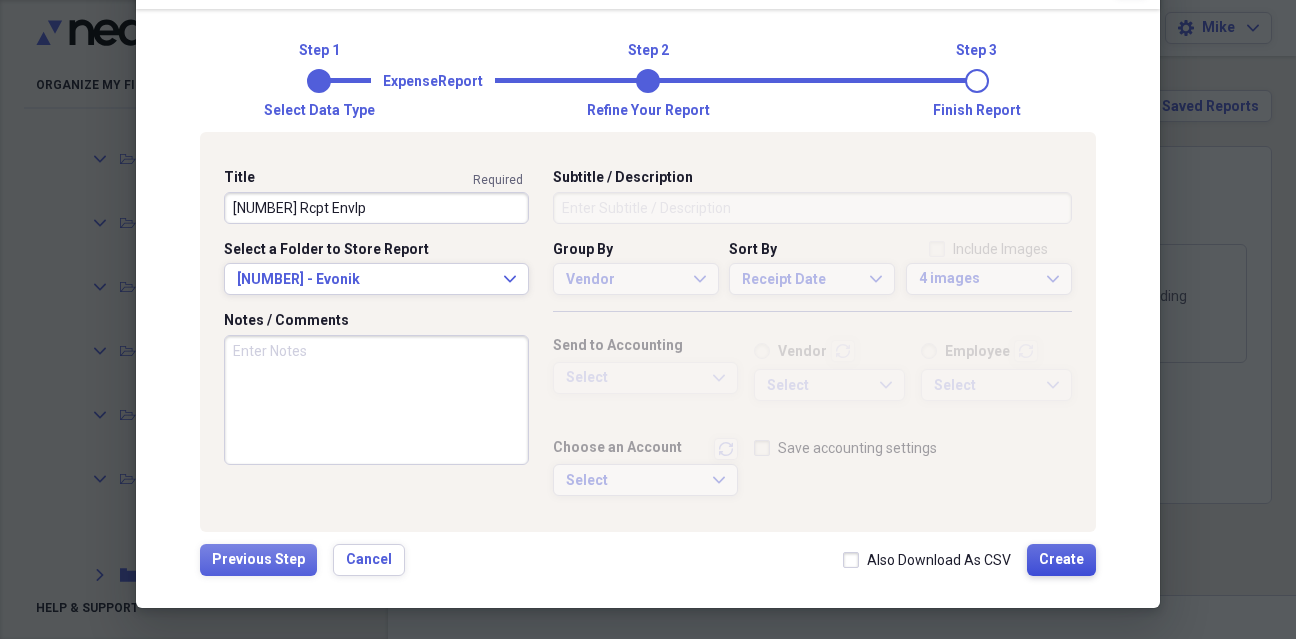 click on "Create" at bounding box center (1061, 560) 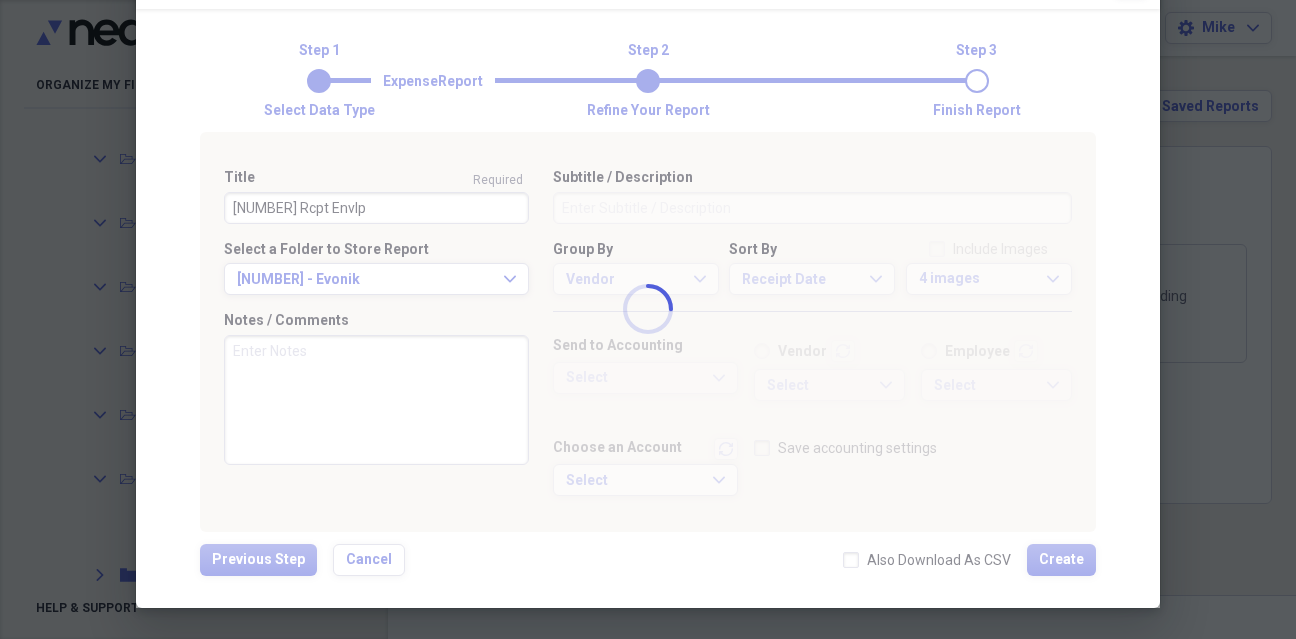 type 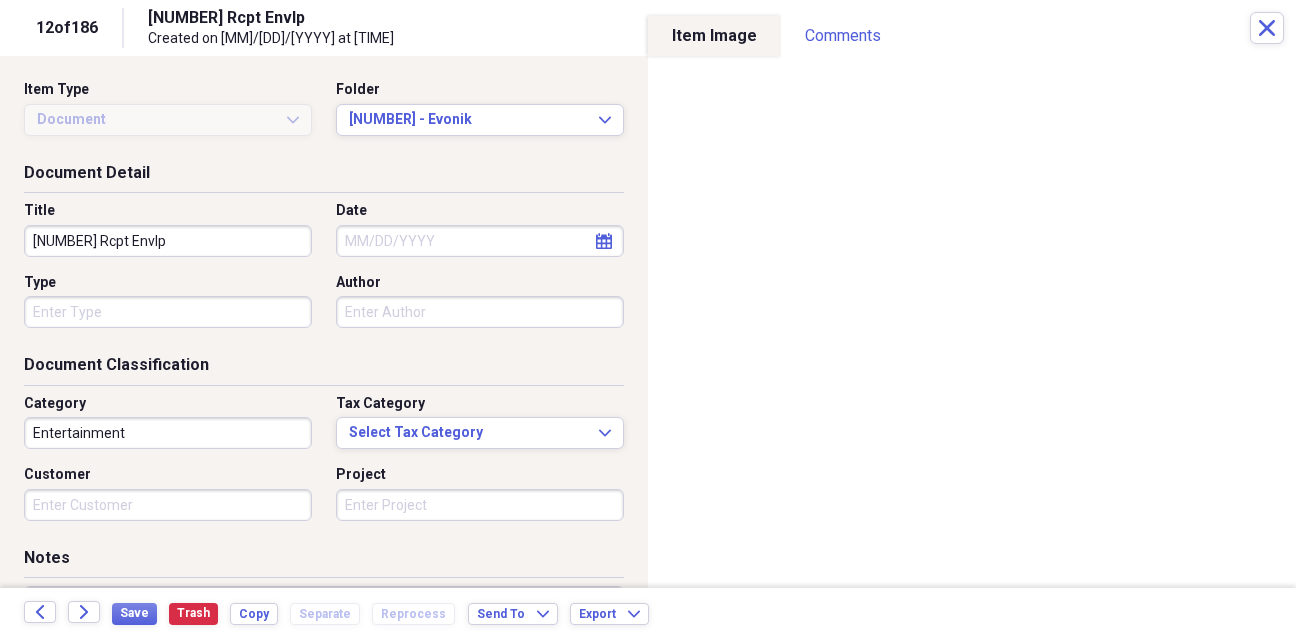 type on "Entertainment" 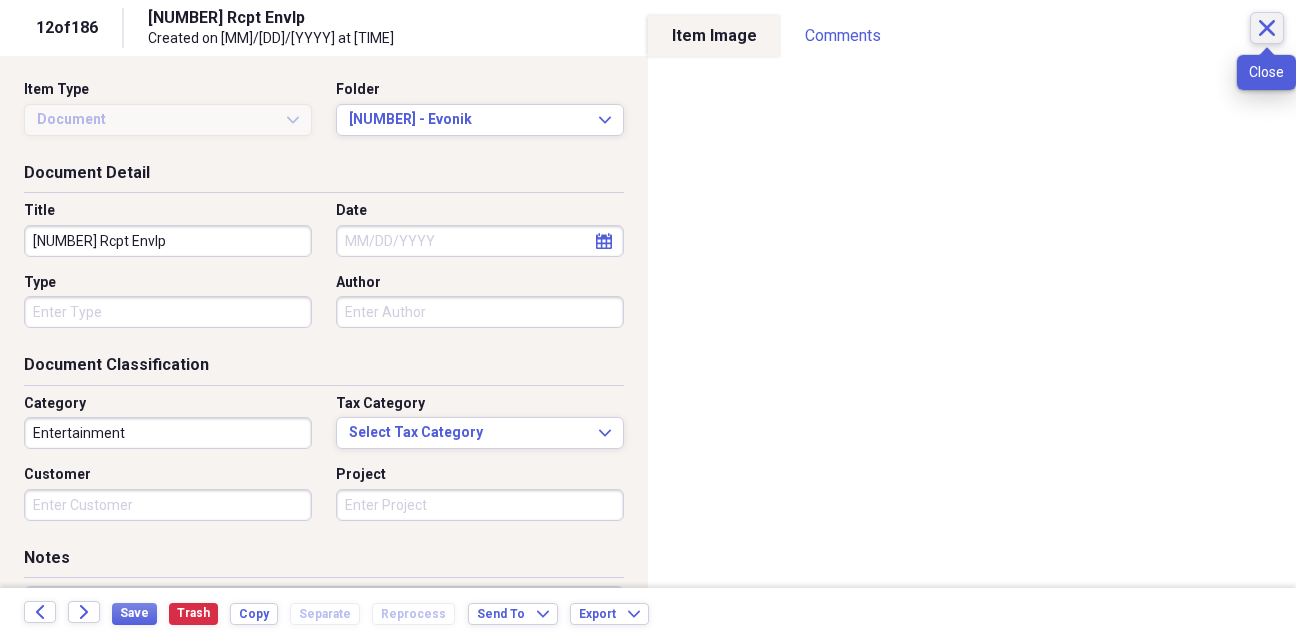 click on "Close" at bounding box center (1267, 28) 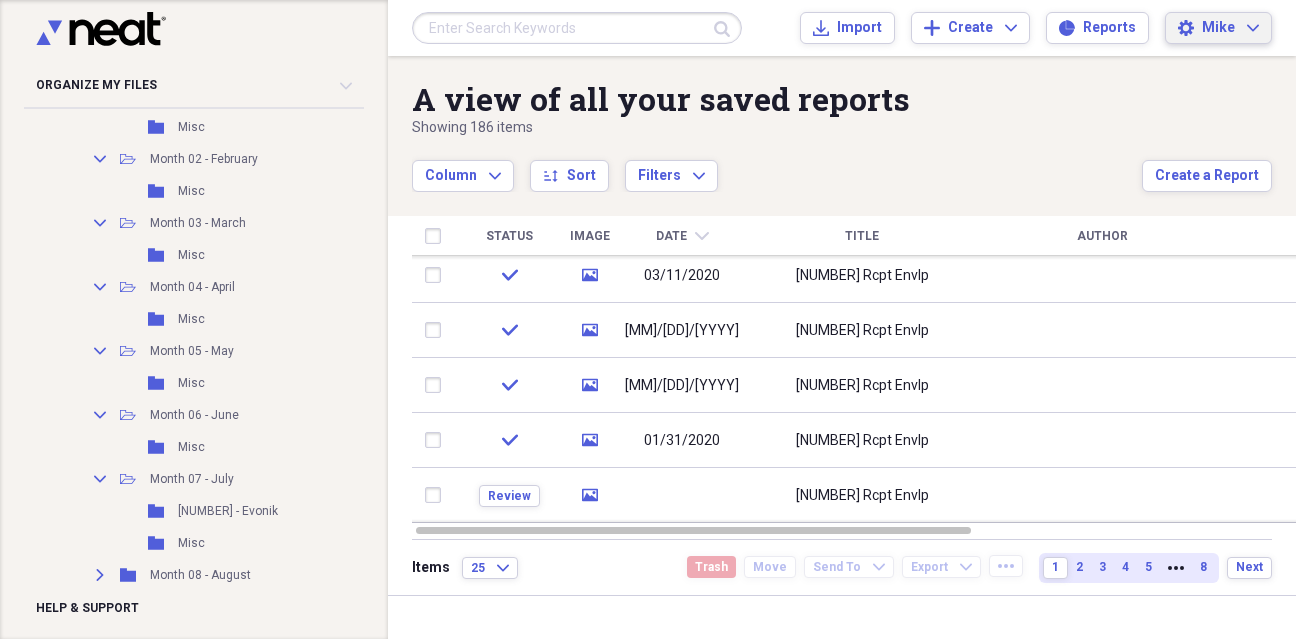 click on "Expand" 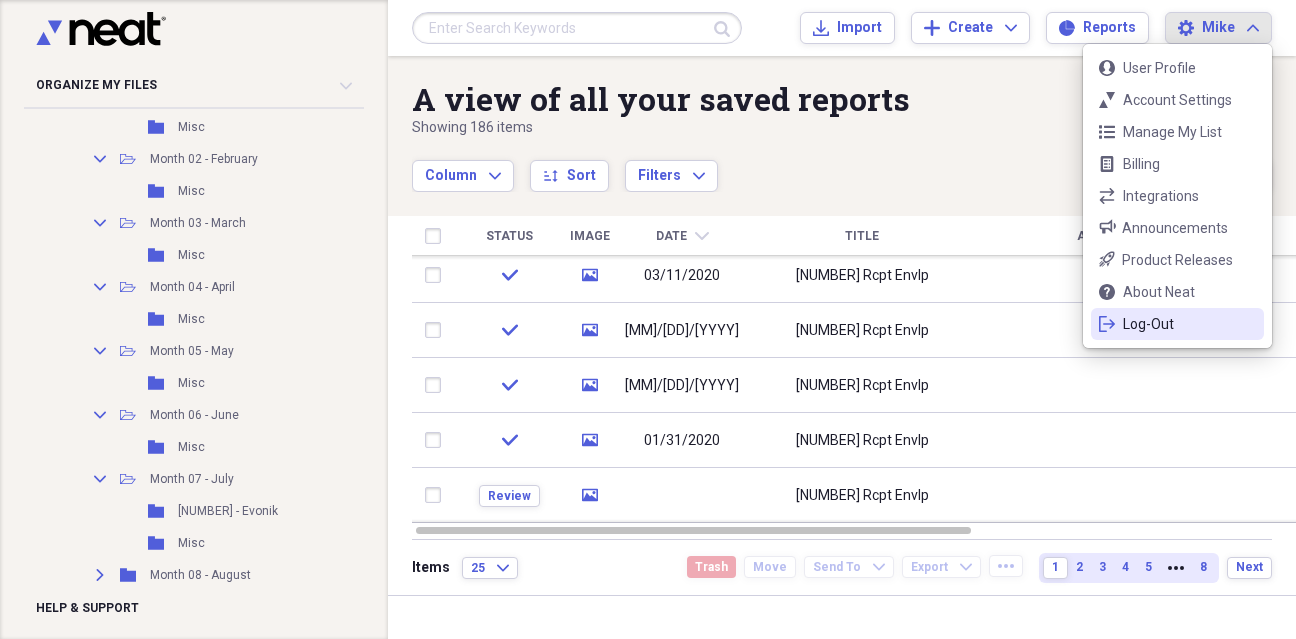 click on "Log-Out" at bounding box center (1177, 324) 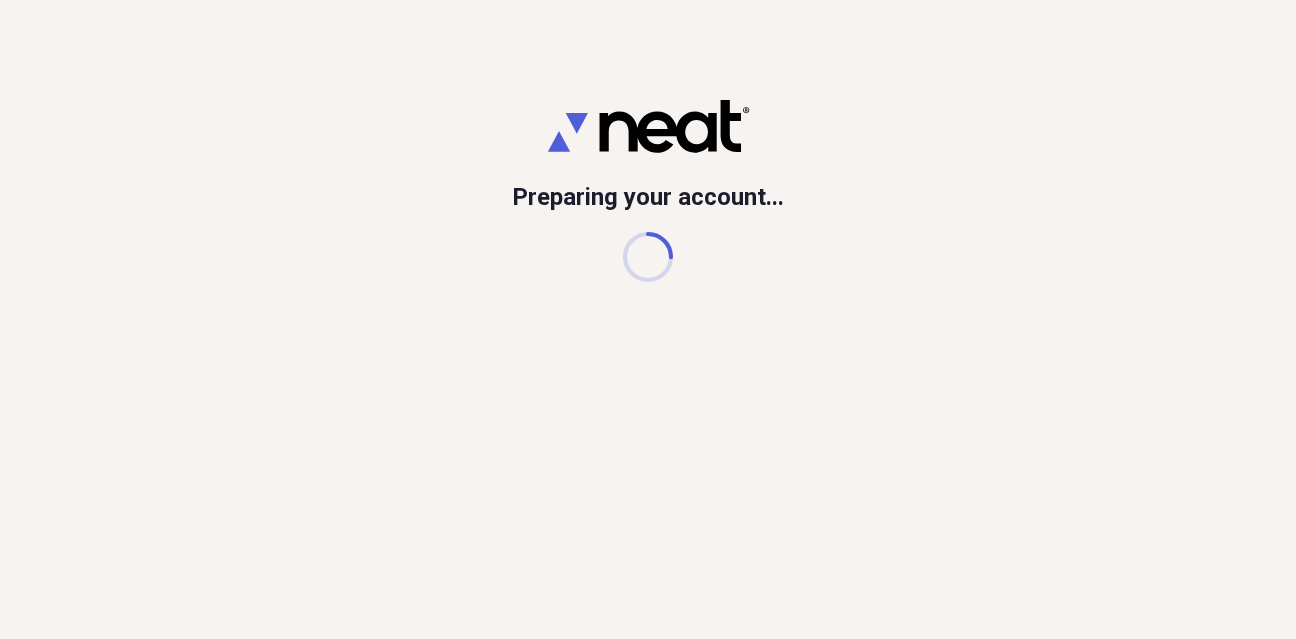 scroll, scrollTop: 0, scrollLeft: 0, axis: both 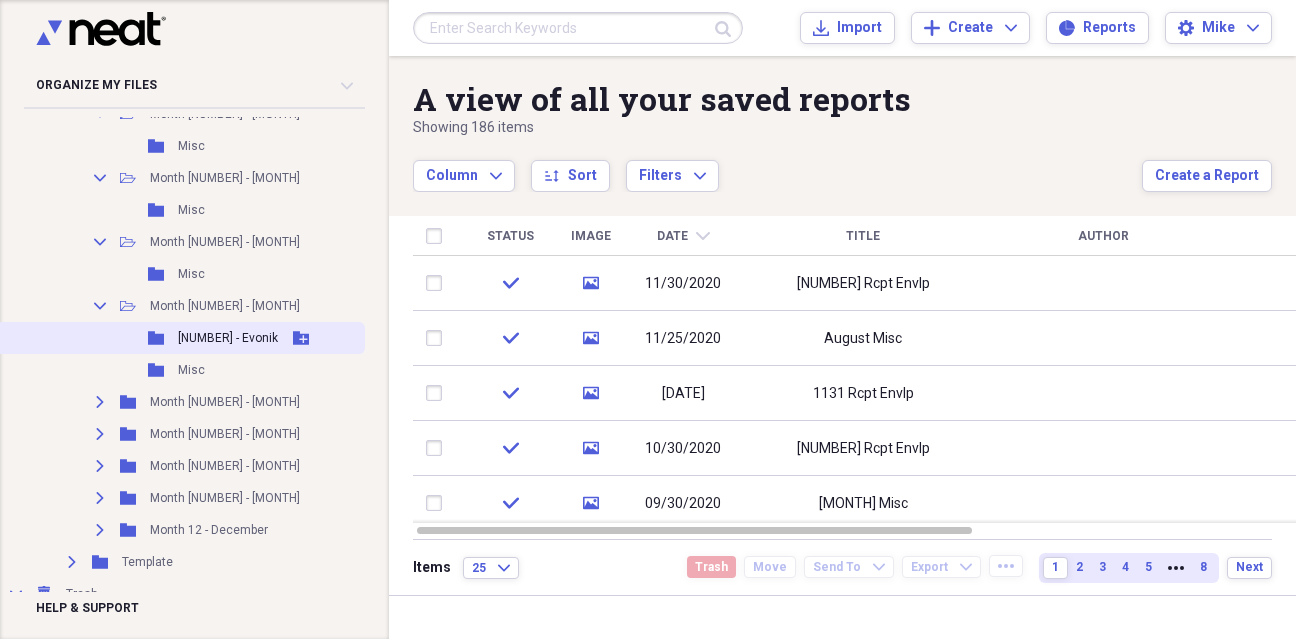 click on "[NUMBER] - Evonik" at bounding box center (228, 338) 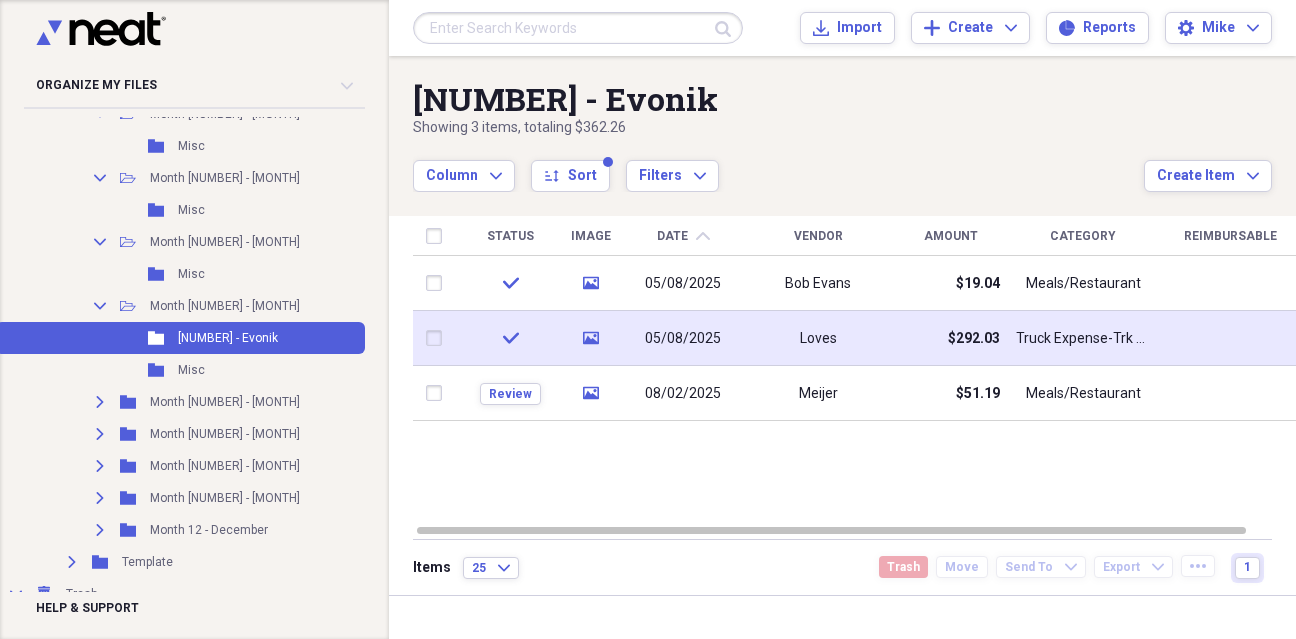 click on "Loves" at bounding box center (818, 338) 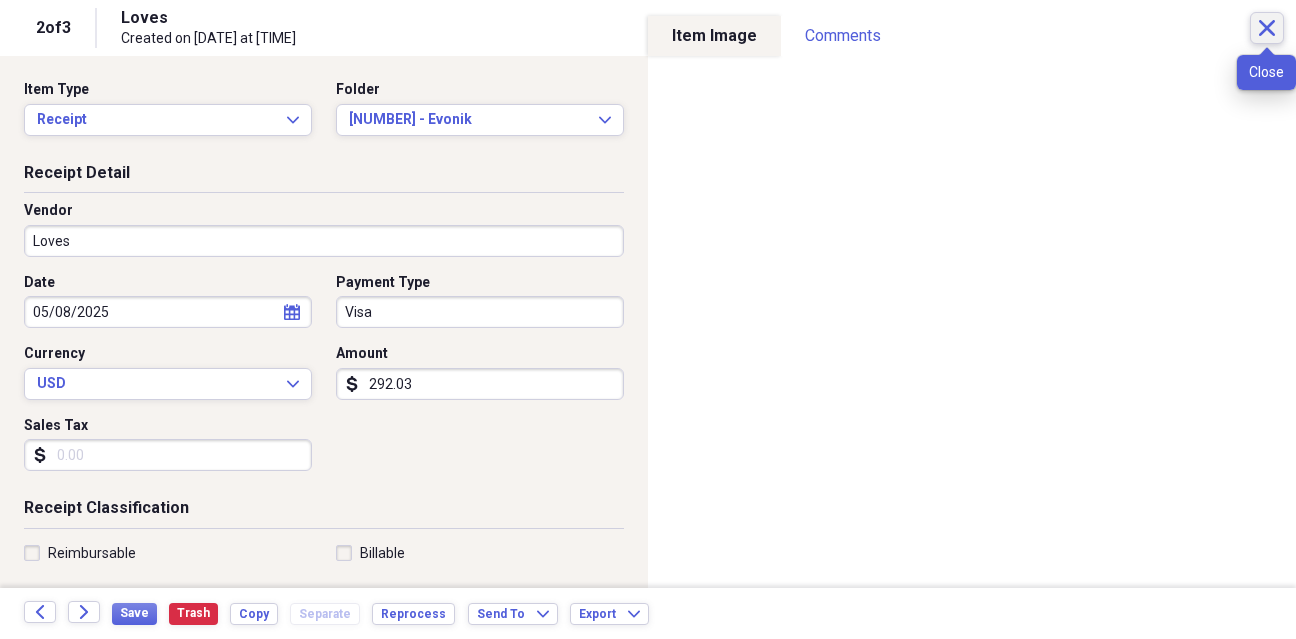 click on "Close" 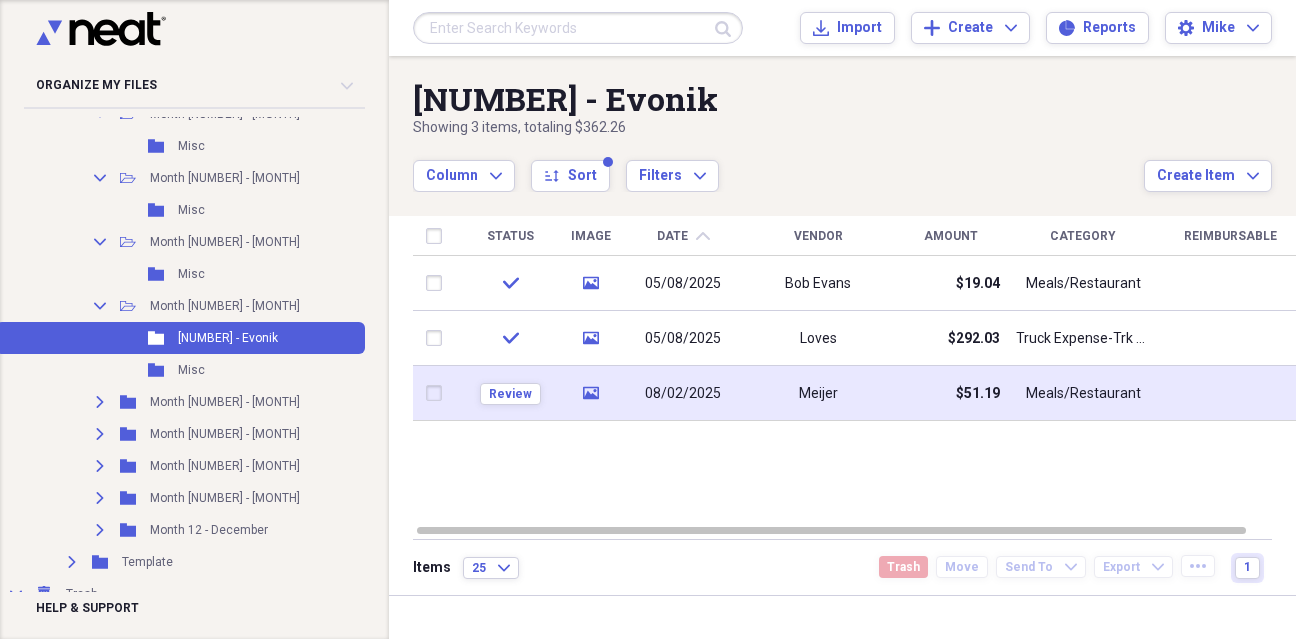 click on "08/02/2025" at bounding box center [683, 394] 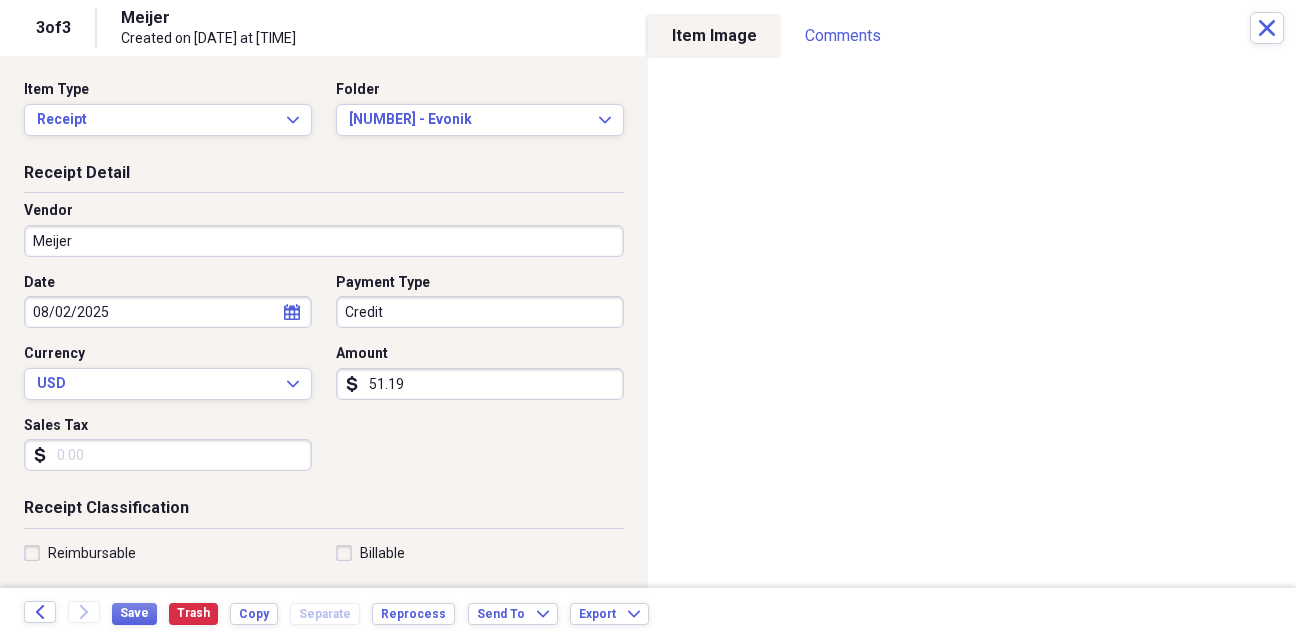 click 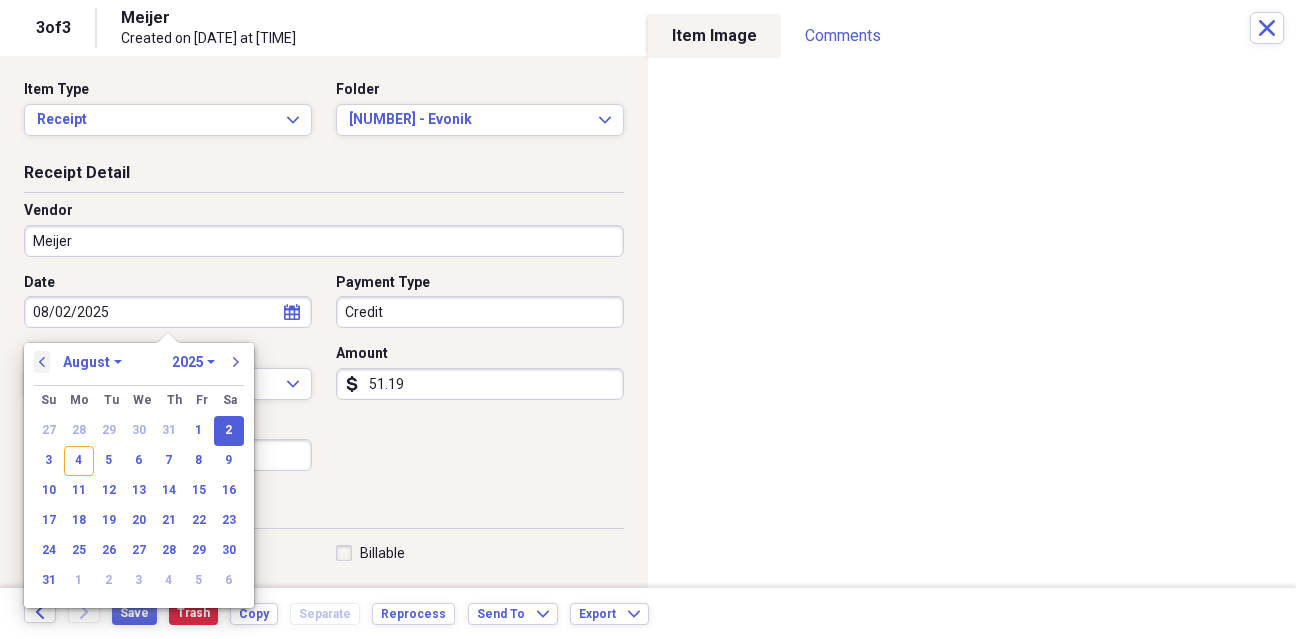 click on "previous" at bounding box center [42, 362] 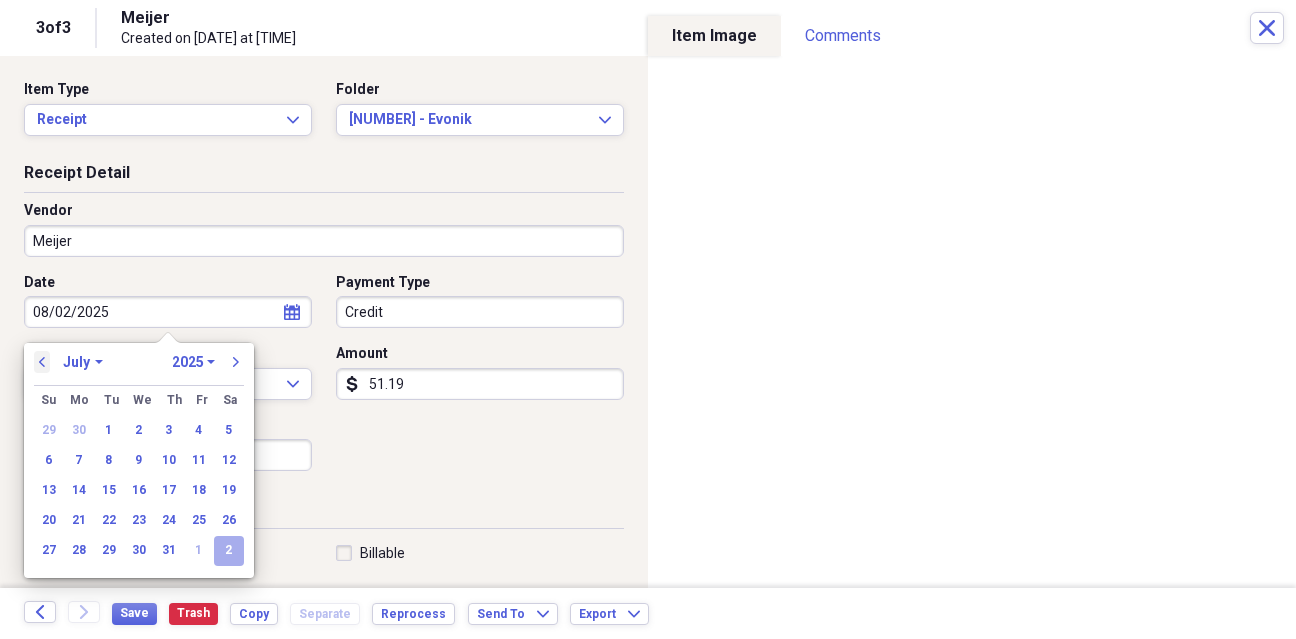 click on "previous" at bounding box center [42, 362] 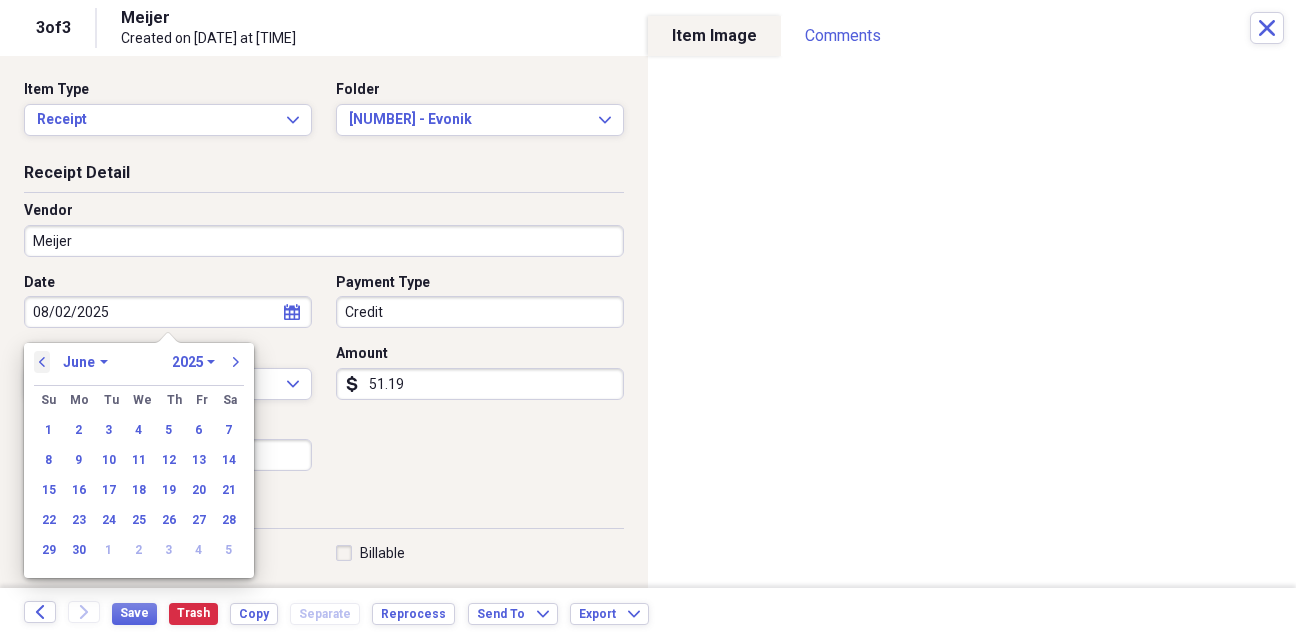 click on "previous" at bounding box center (42, 362) 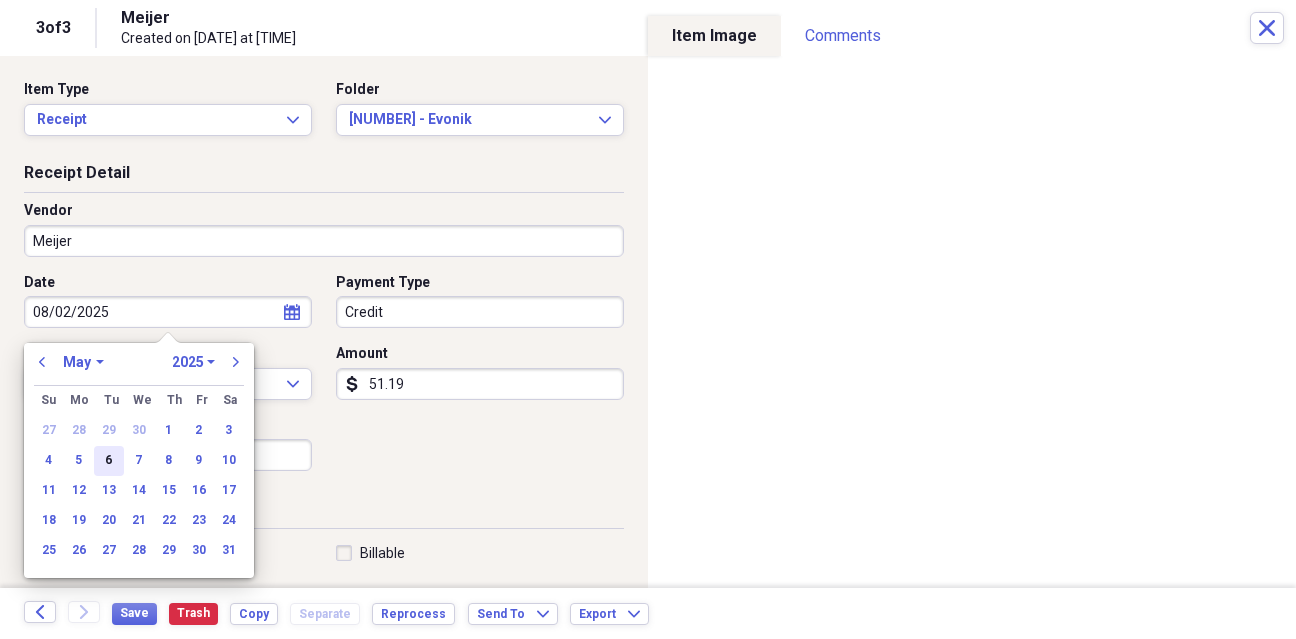 click on "6" at bounding box center (109, 461) 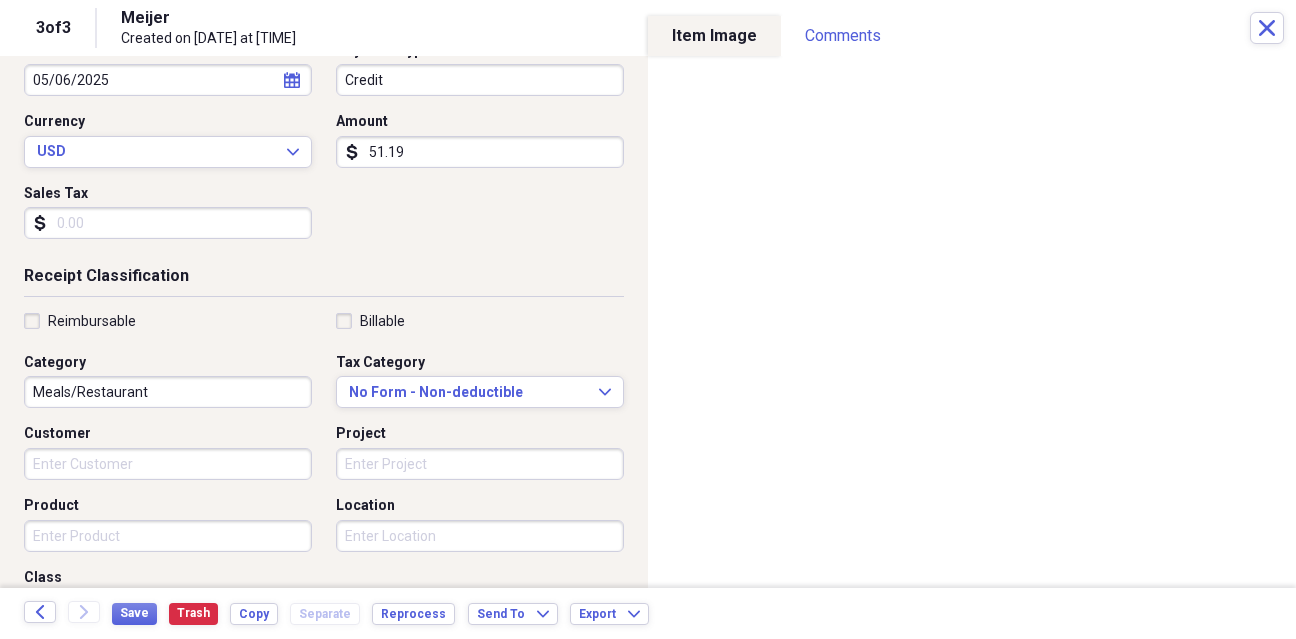 scroll, scrollTop: 116, scrollLeft: 0, axis: vertical 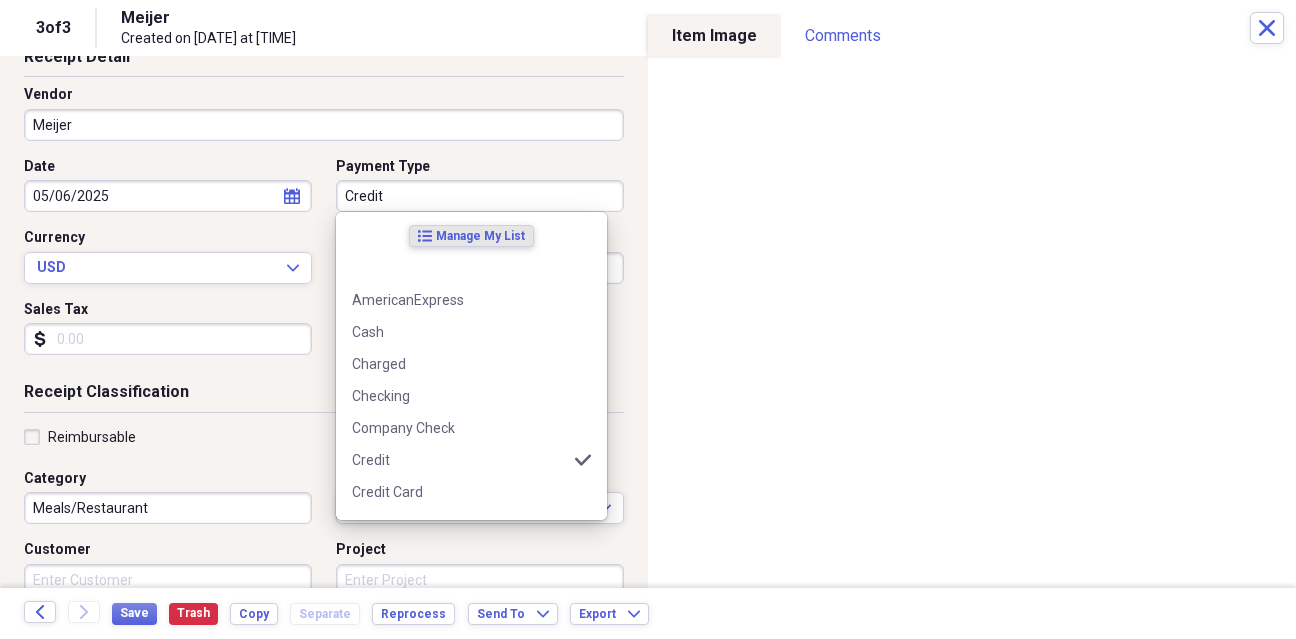 click on "Credit" at bounding box center [480, 196] 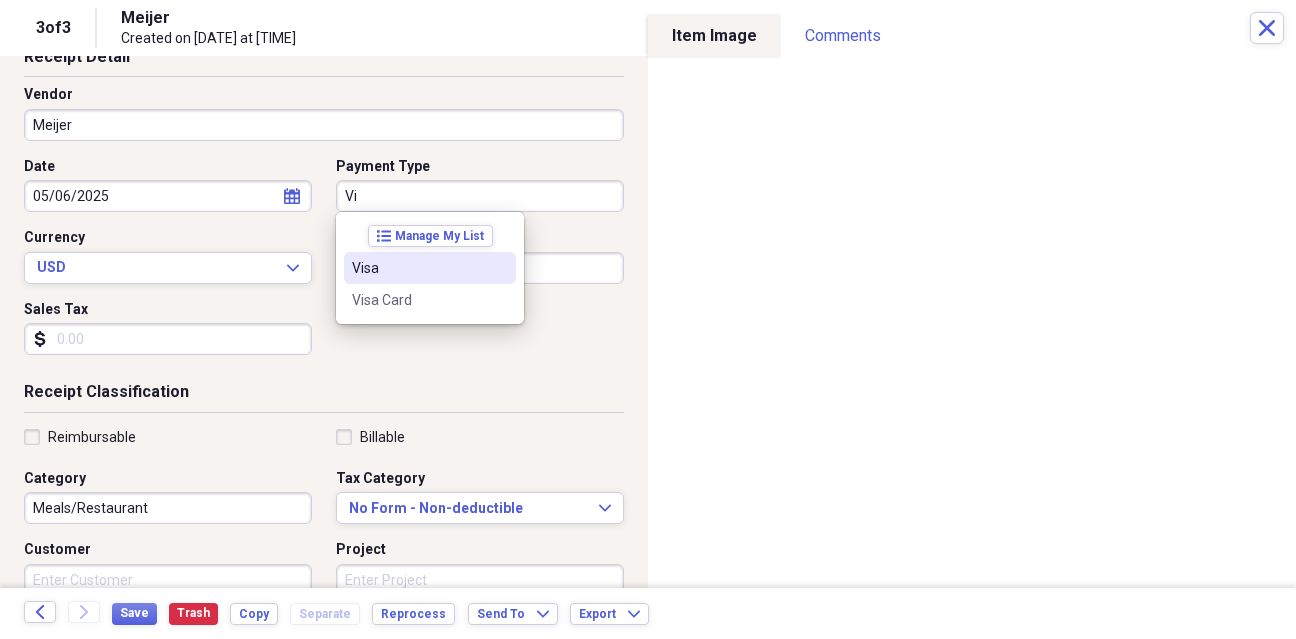 click on "Visa" at bounding box center [418, 268] 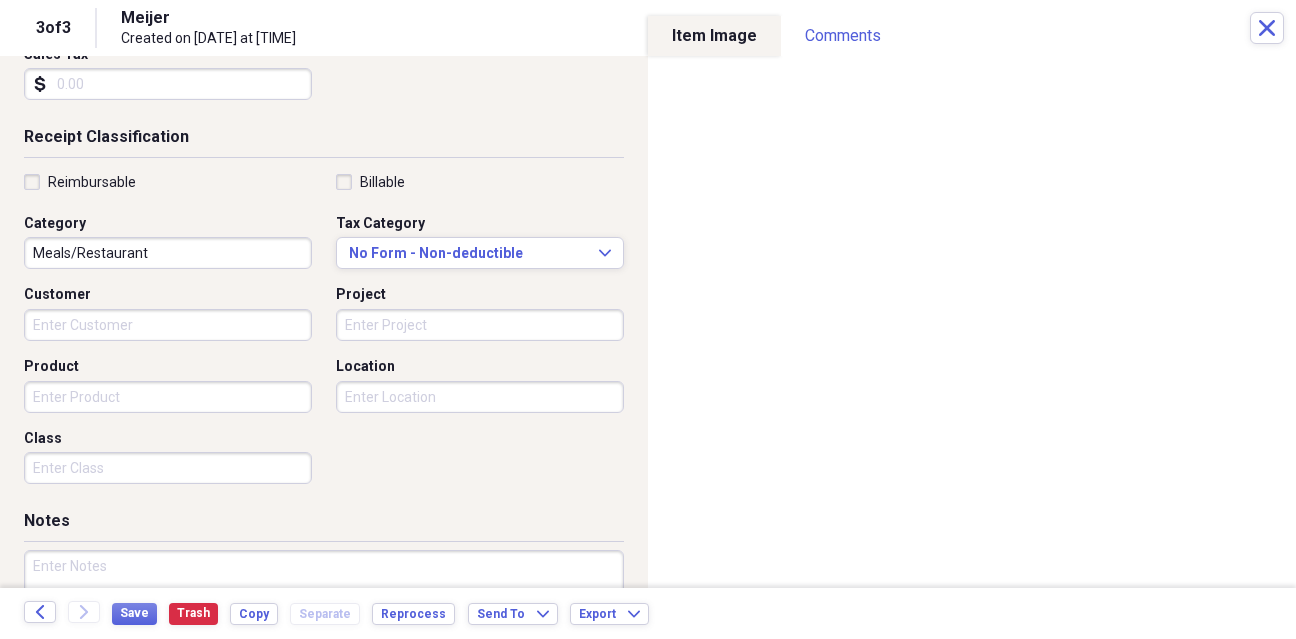 scroll, scrollTop: 255, scrollLeft: 0, axis: vertical 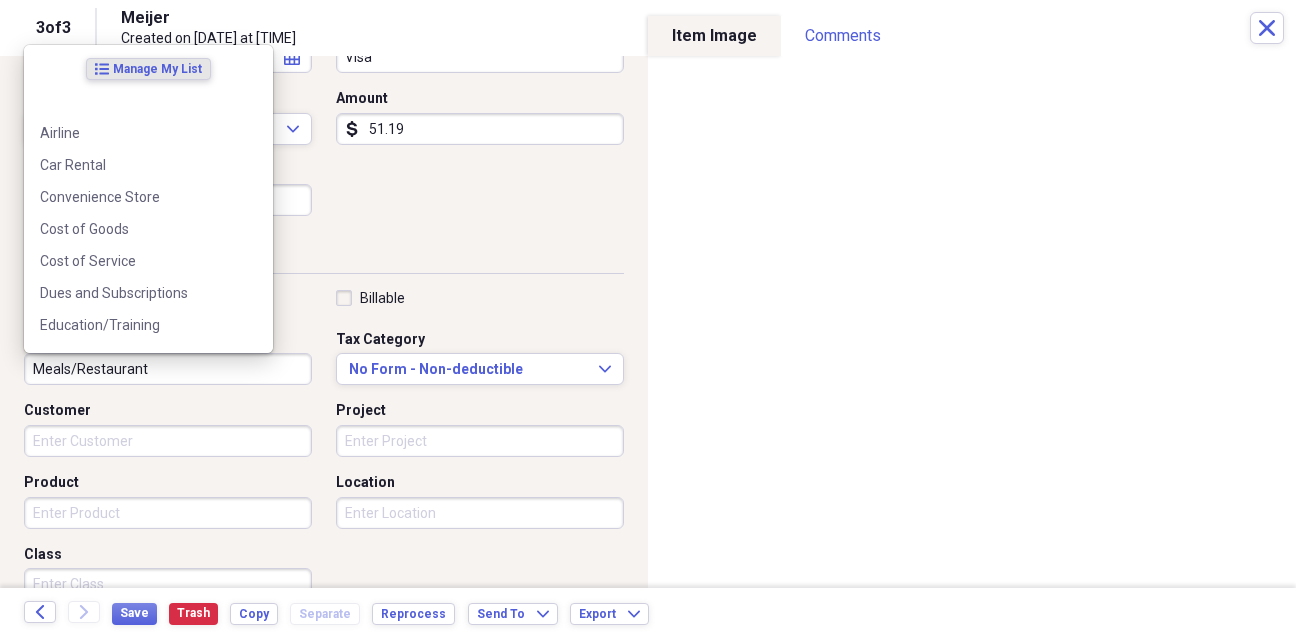 click on "Meals/Restaurant" at bounding box center [168, 369] 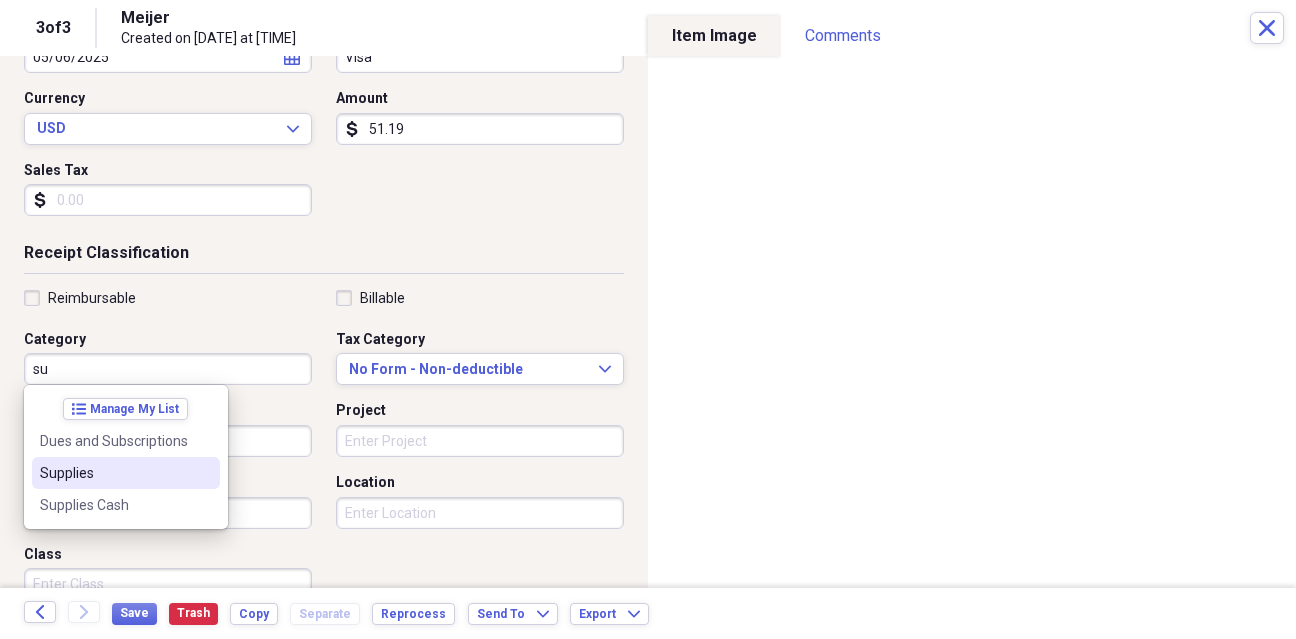 click on "Supplies" at bounding box center [114, 473] 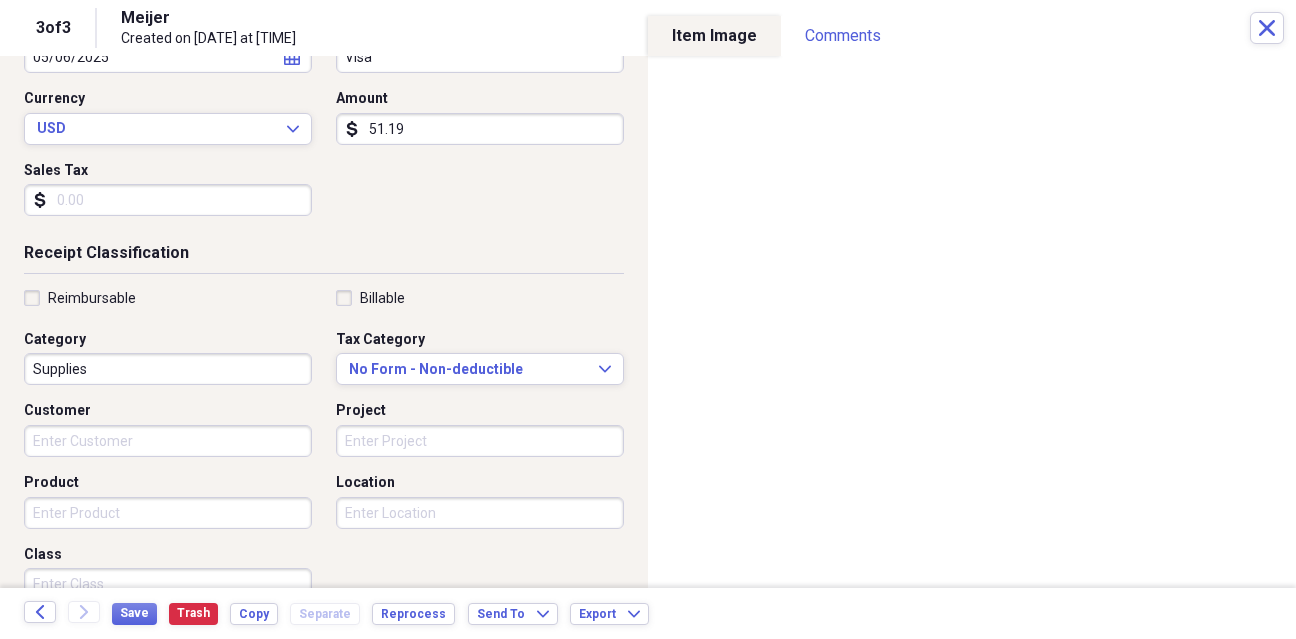 scroll, scrollTop: 487, scrollLeft: 0, axis: vertical 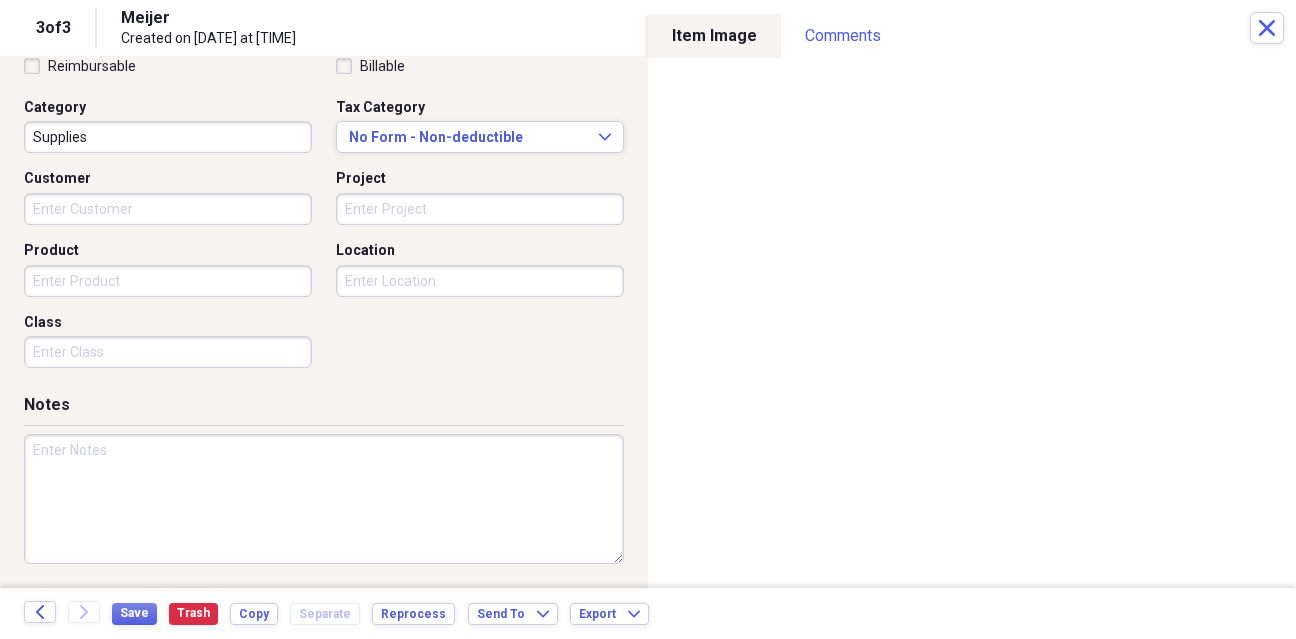 click at bounding box center (324, 499) 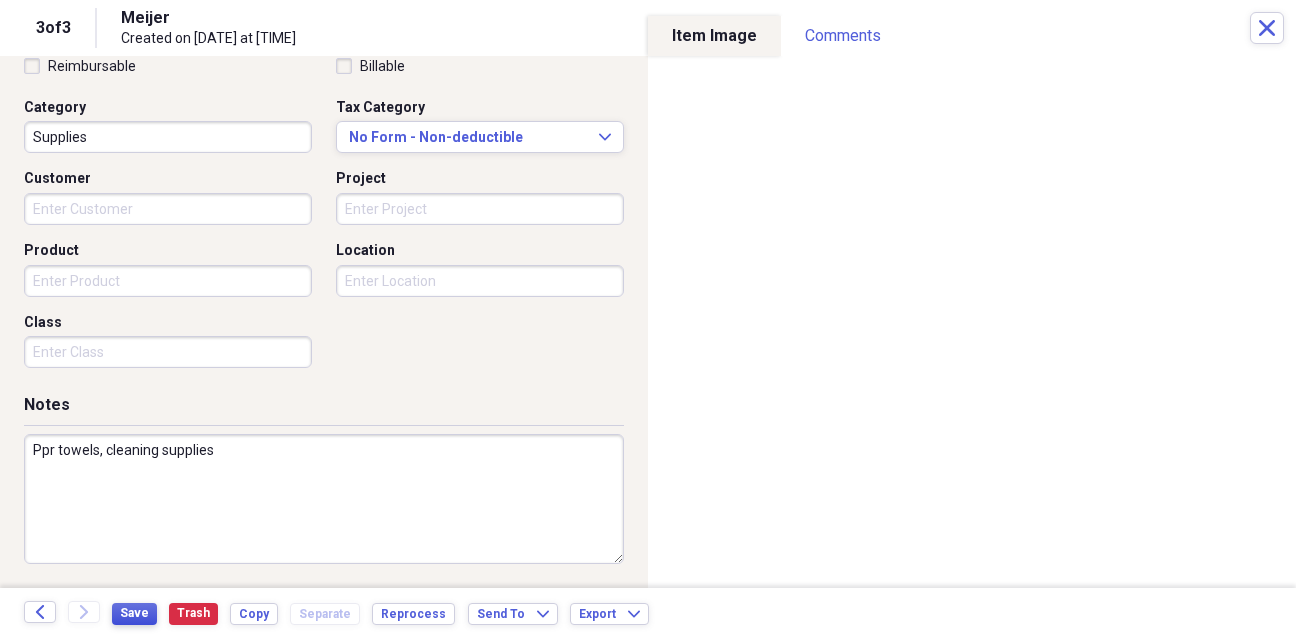 type on "Ppr towels, cleaning supplies" 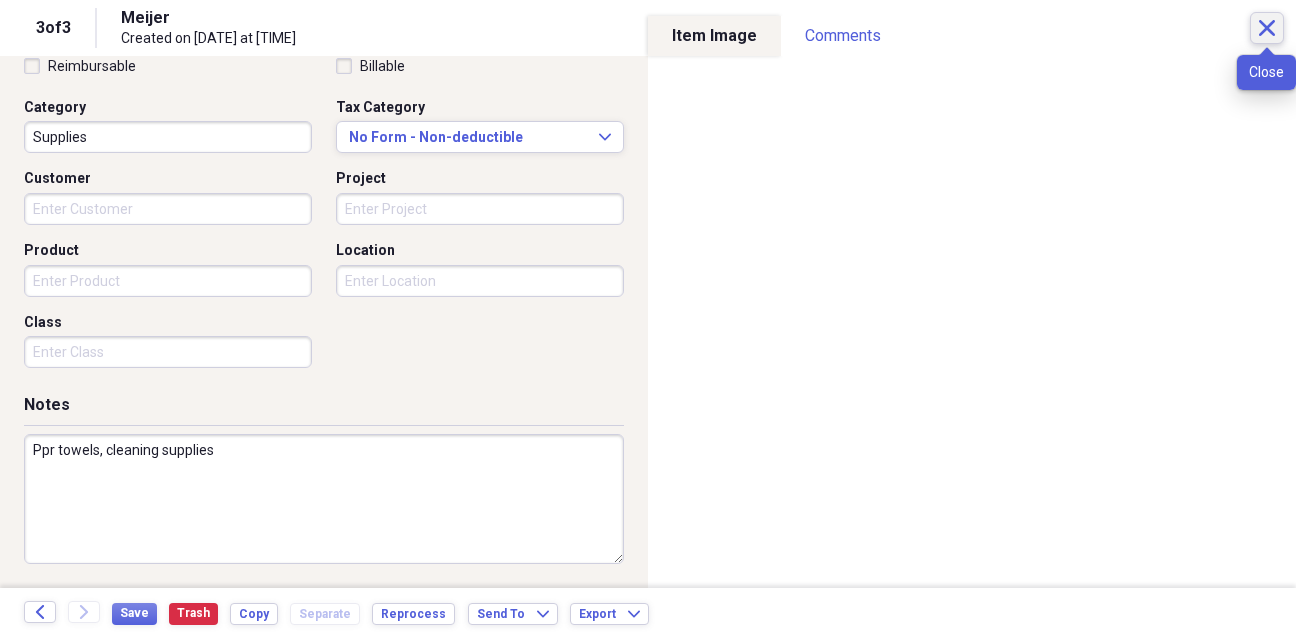 click on "Close" 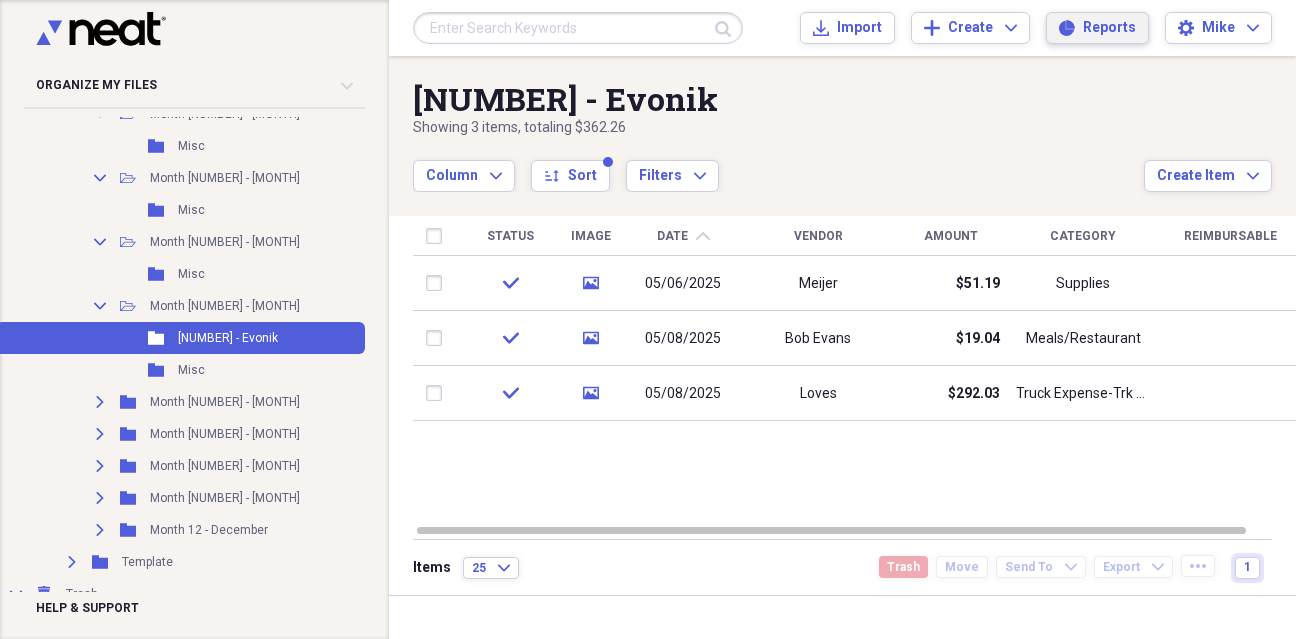 click on "Reports" at bounding box center (1109, 28) 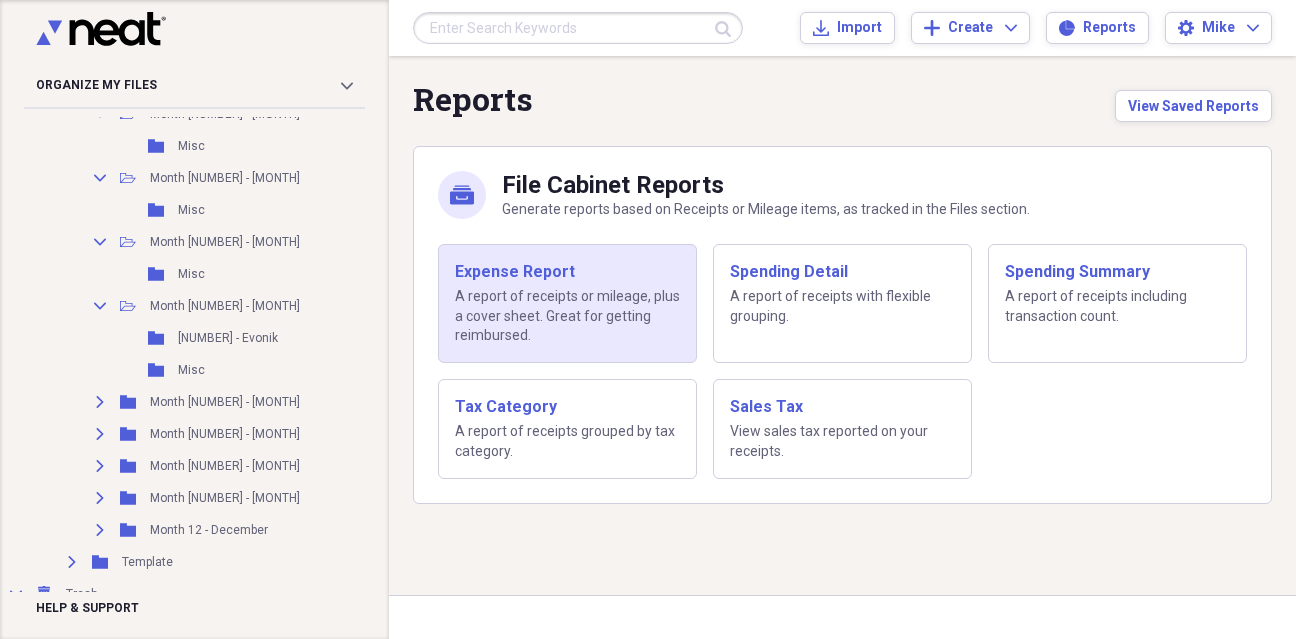 click on "A report of receipts or mileage, plus a cover sheet. Great for getting reimbursed." at bounding box center (567, 316) 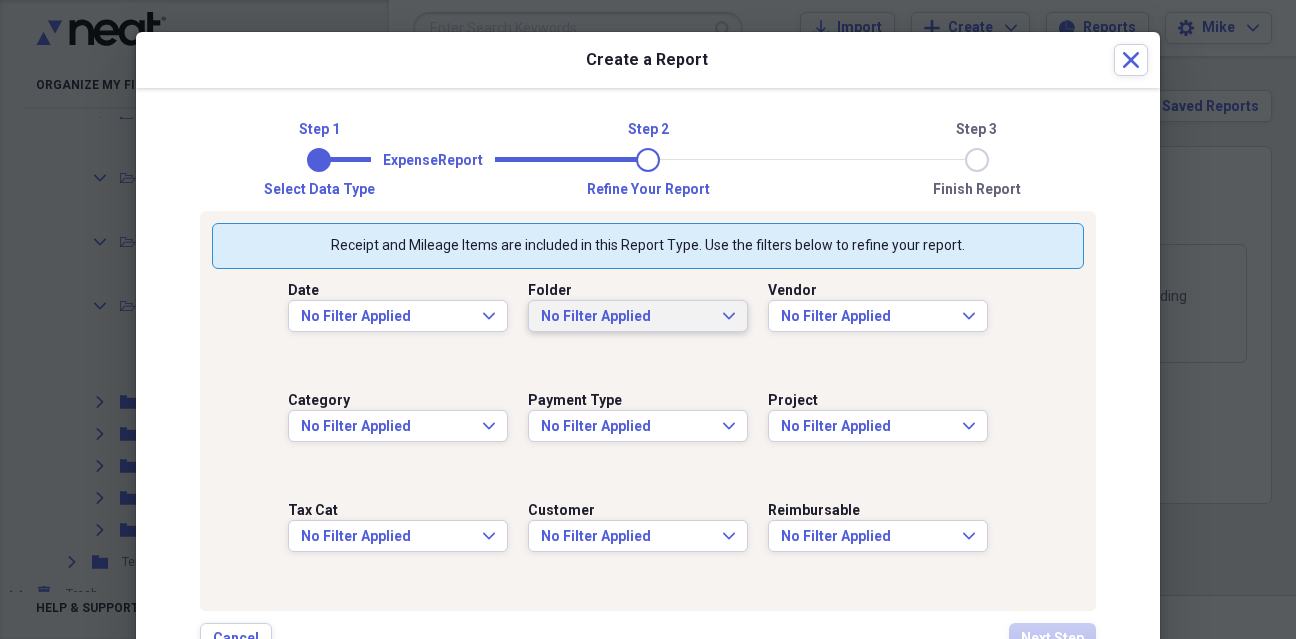 click on "Expand" 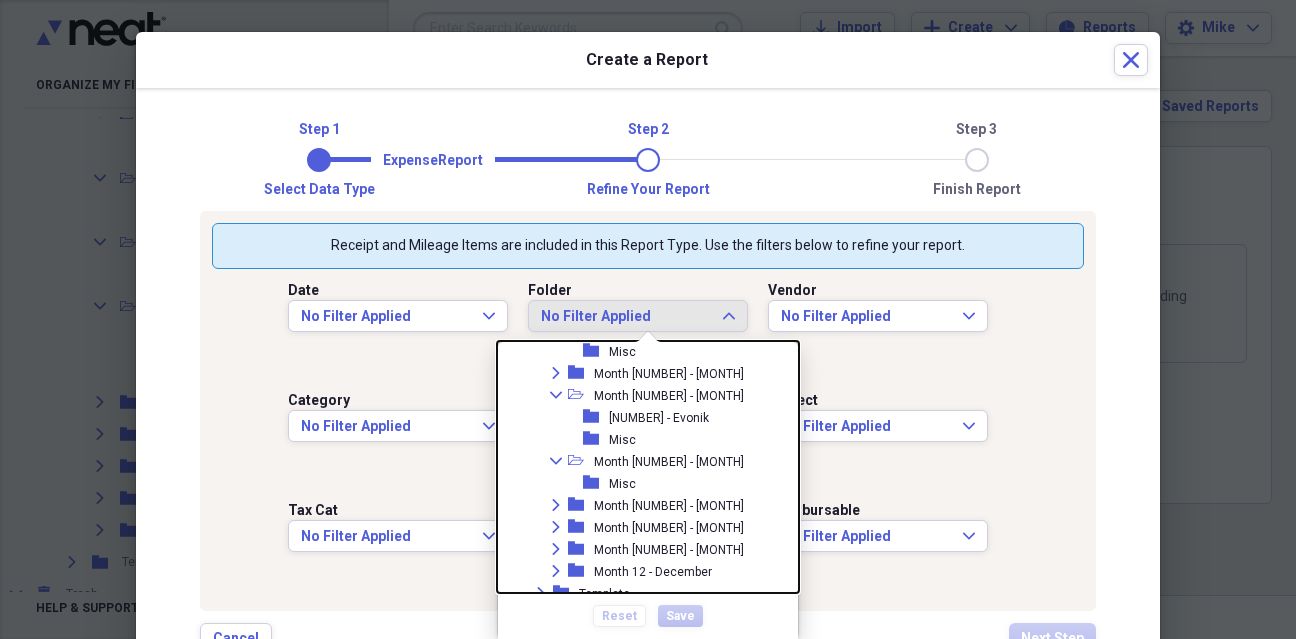 scroll, scrollTop: 1172, scrollLeft: 0, axis: vertical 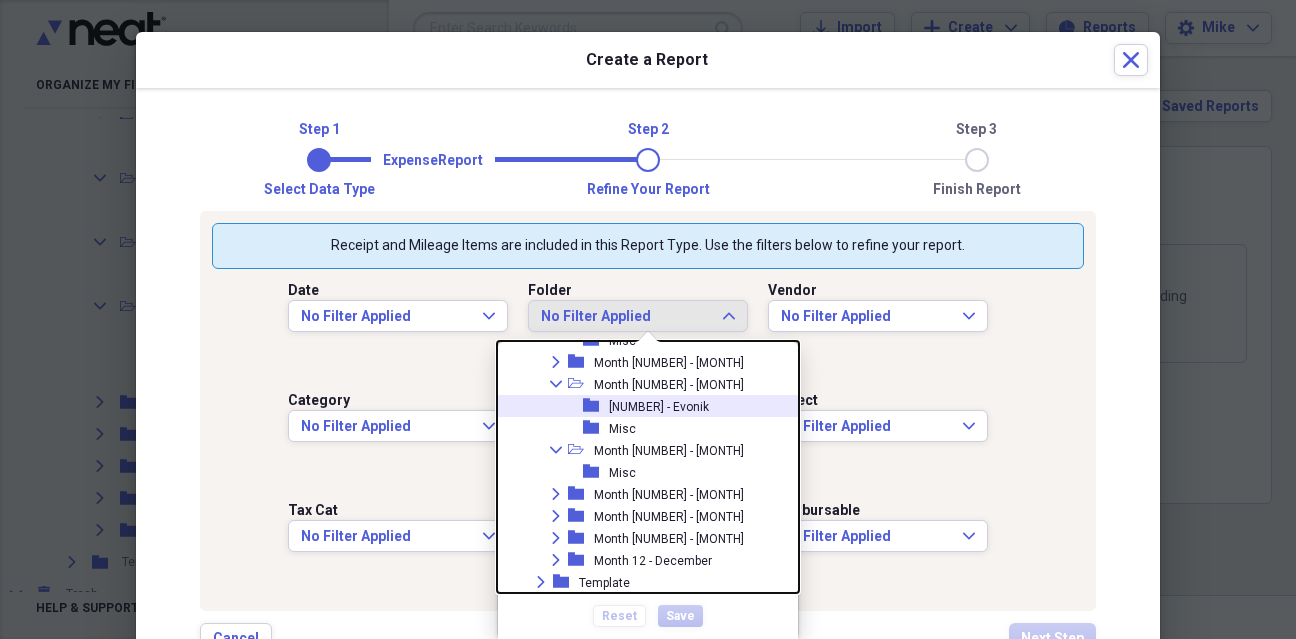 click on "[NUMBER] - Evonik" at bounding box center (659, 407) 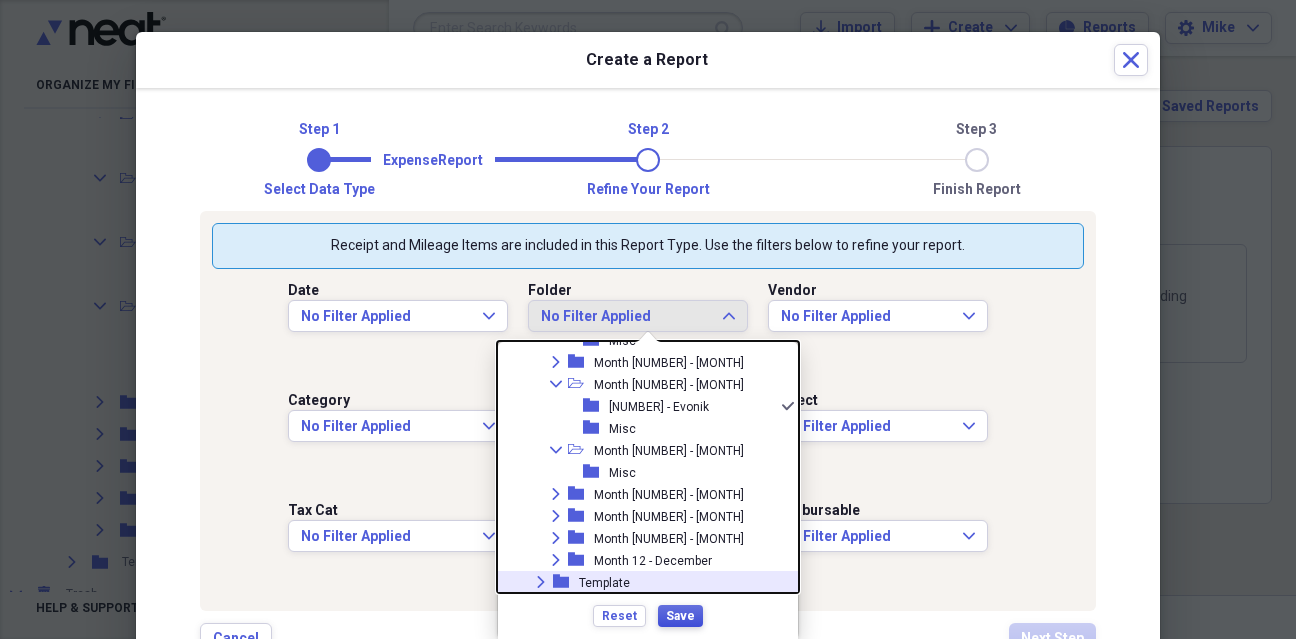 click on "Save" at bounding box center (680, 616) 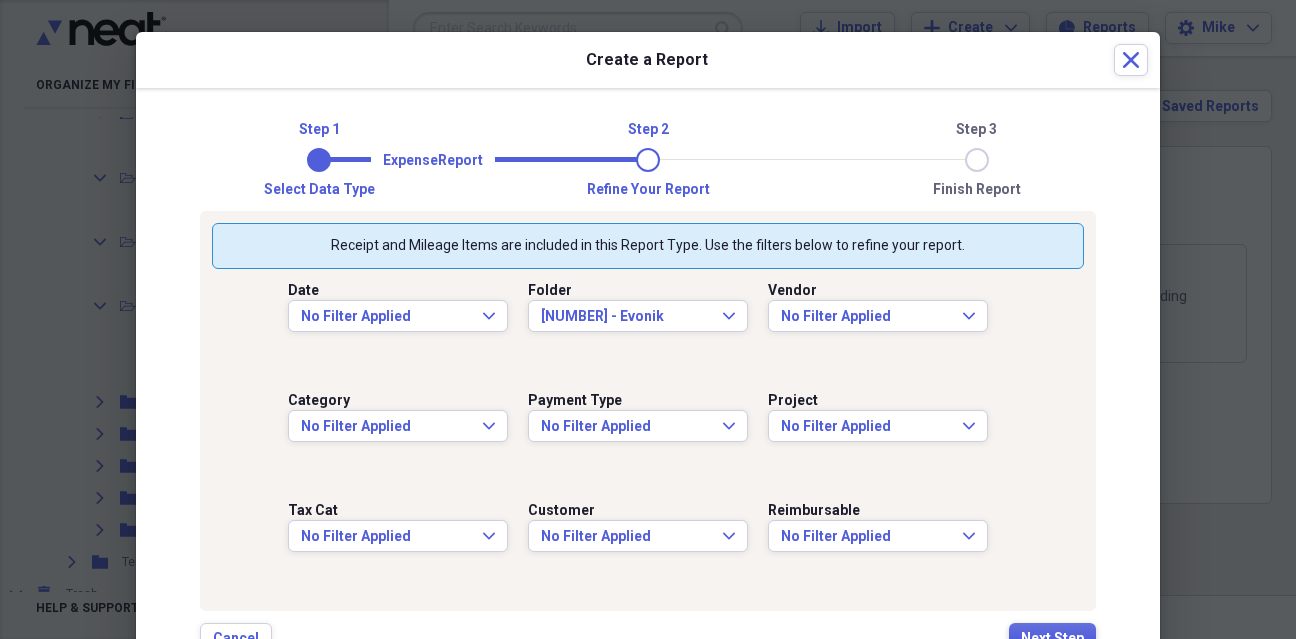 click on "Next Step" at bounding box center [1052, 639] 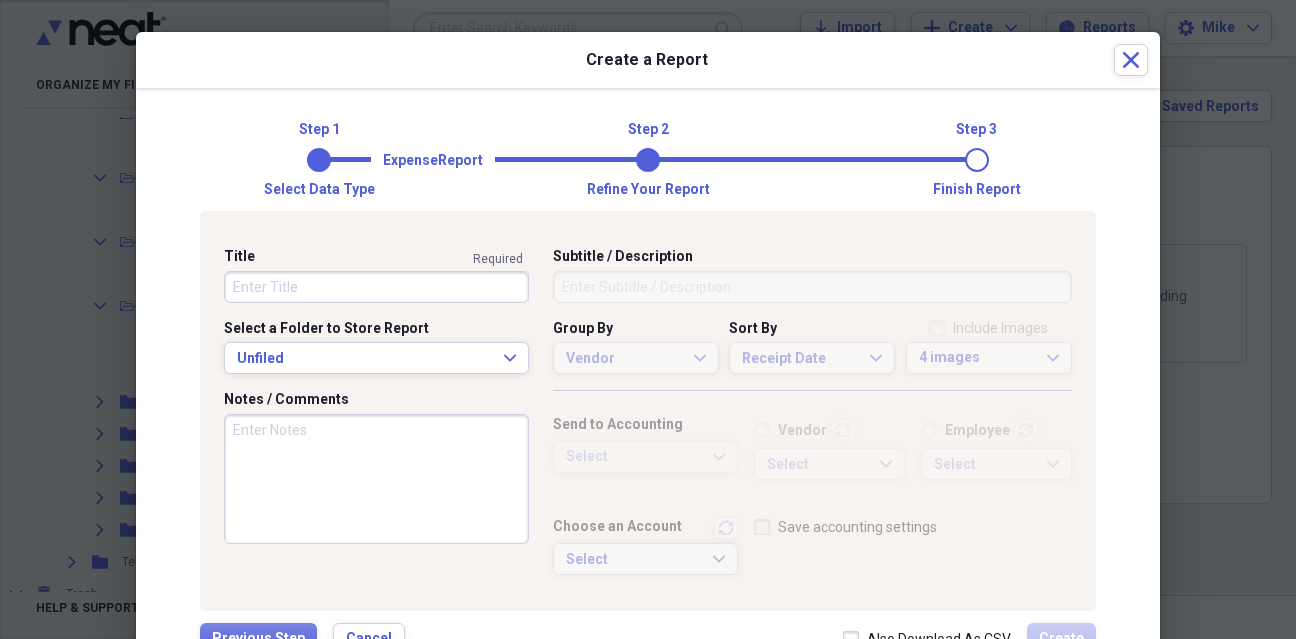 click on "Title" at bounding box center (376, 287) 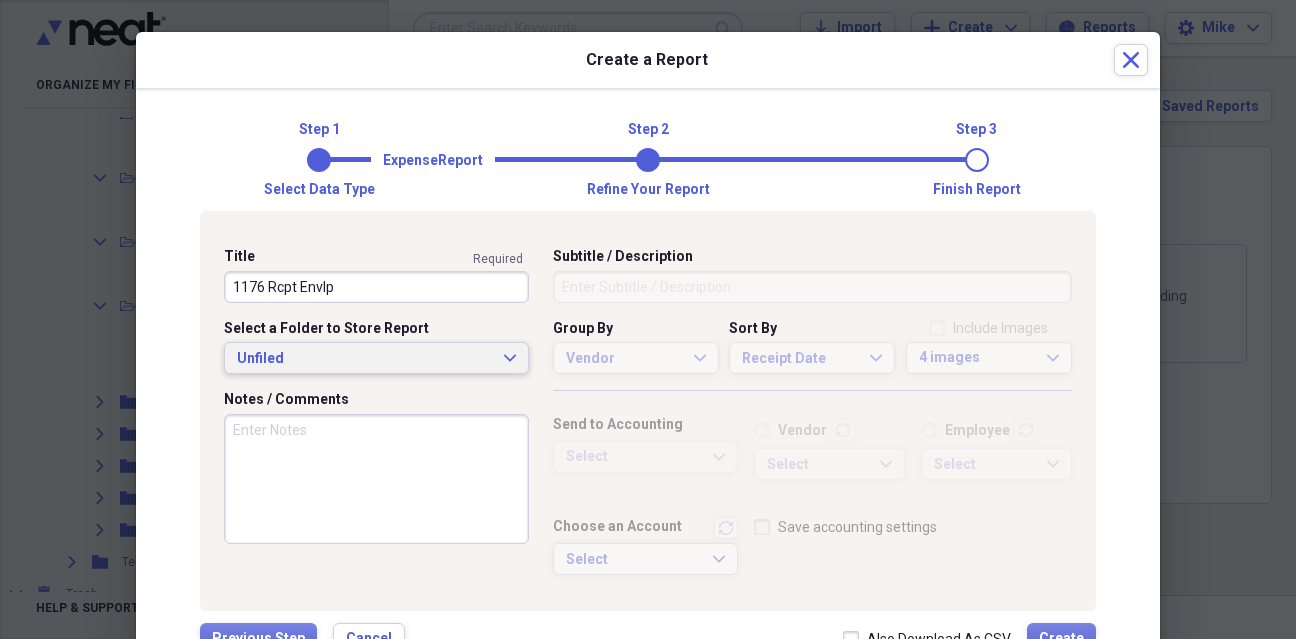 type on "1176 Rcpt Envlp" 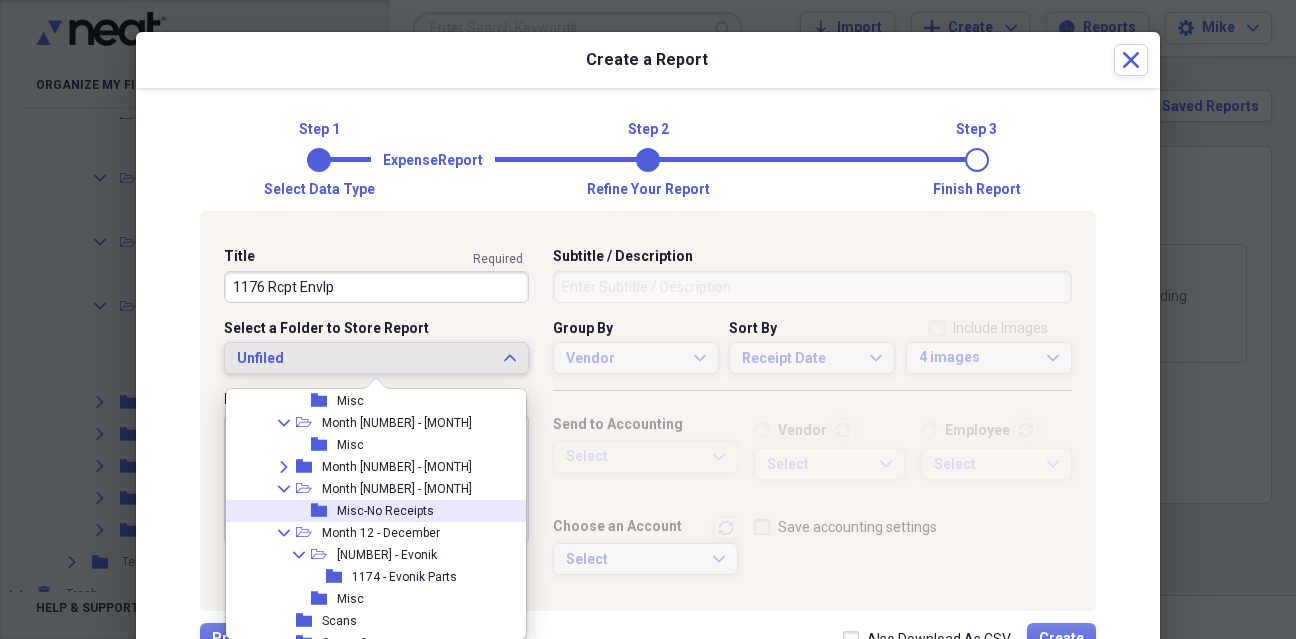 scroll, scrollTop: 1172, scrollLeft: 0, axis: vertical 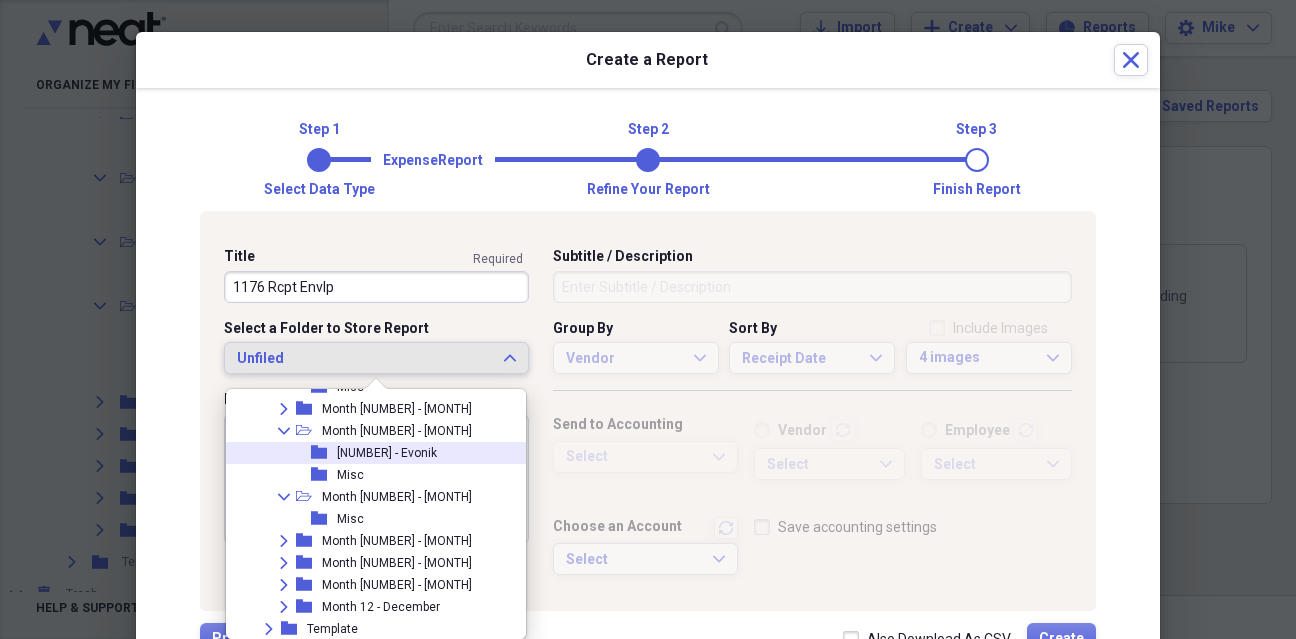 click on "[NUMBER] - Evonik" at bounding box center [387, 453] 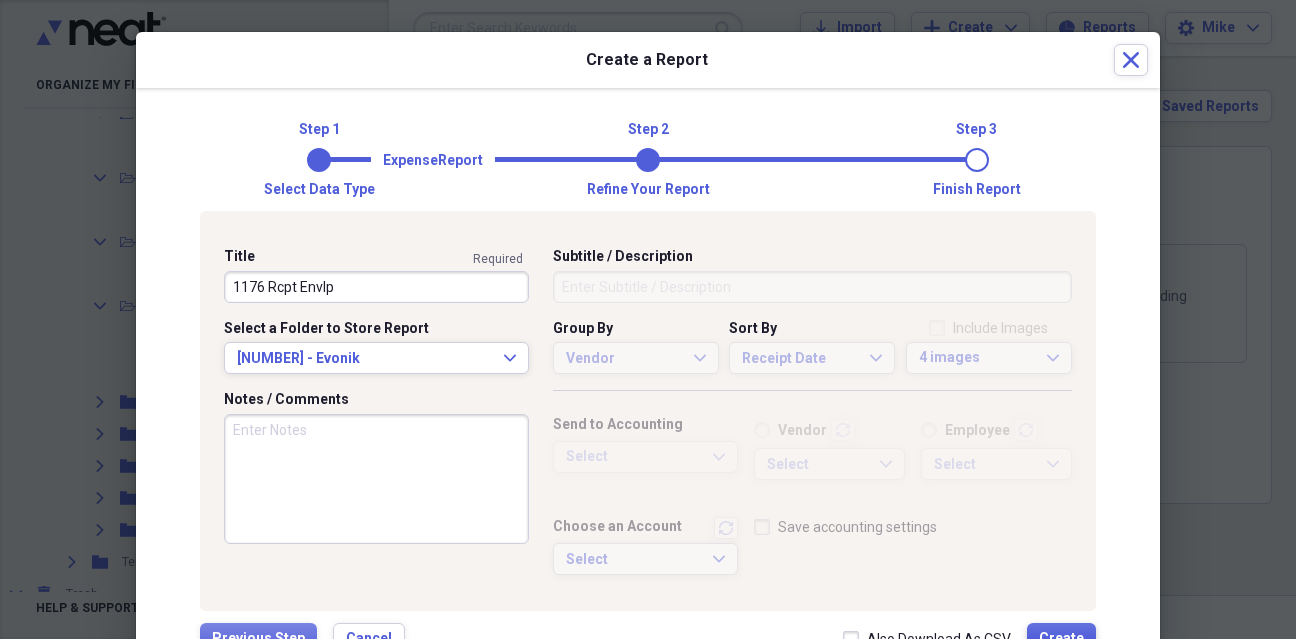 click on "Create" at bounding box center [1061, 639] 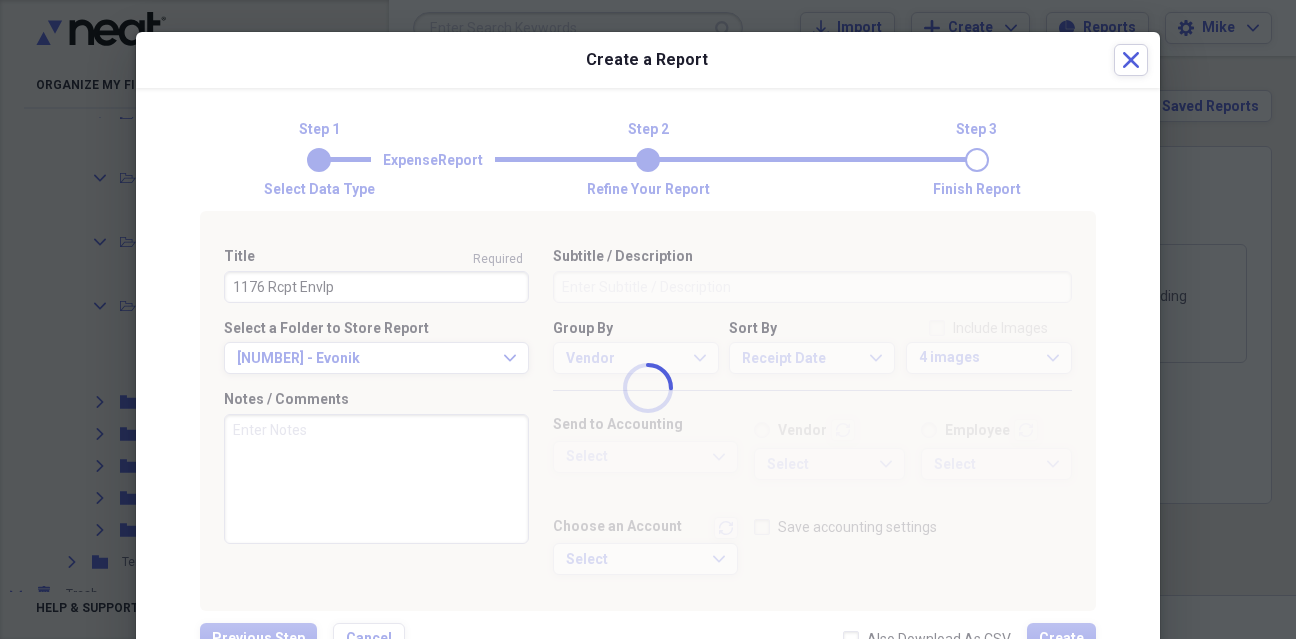 type 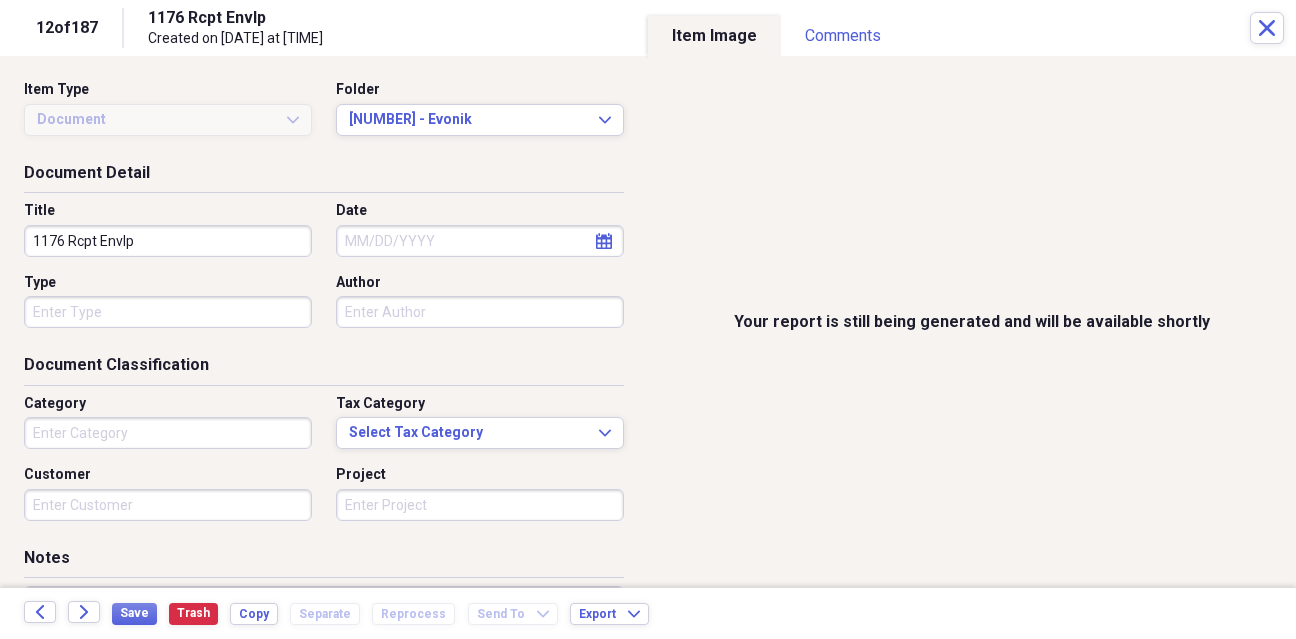 type on "Entertainment" 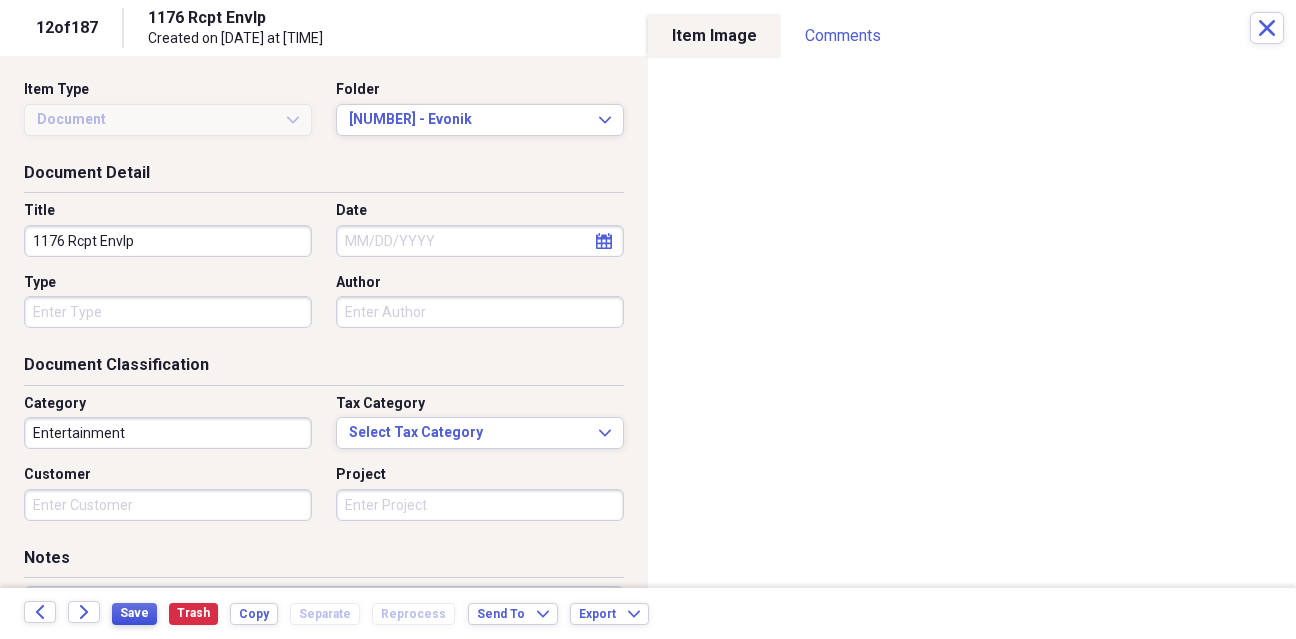 click on "Save" at bounding box center (134, 613) 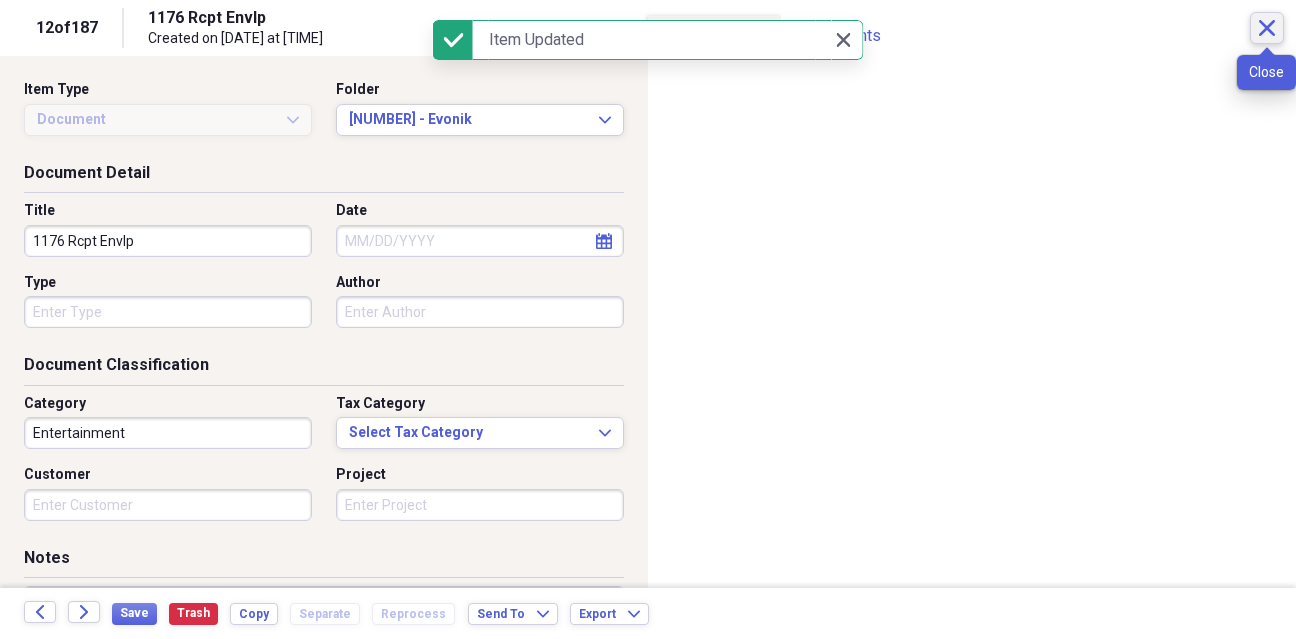 click on "Close" 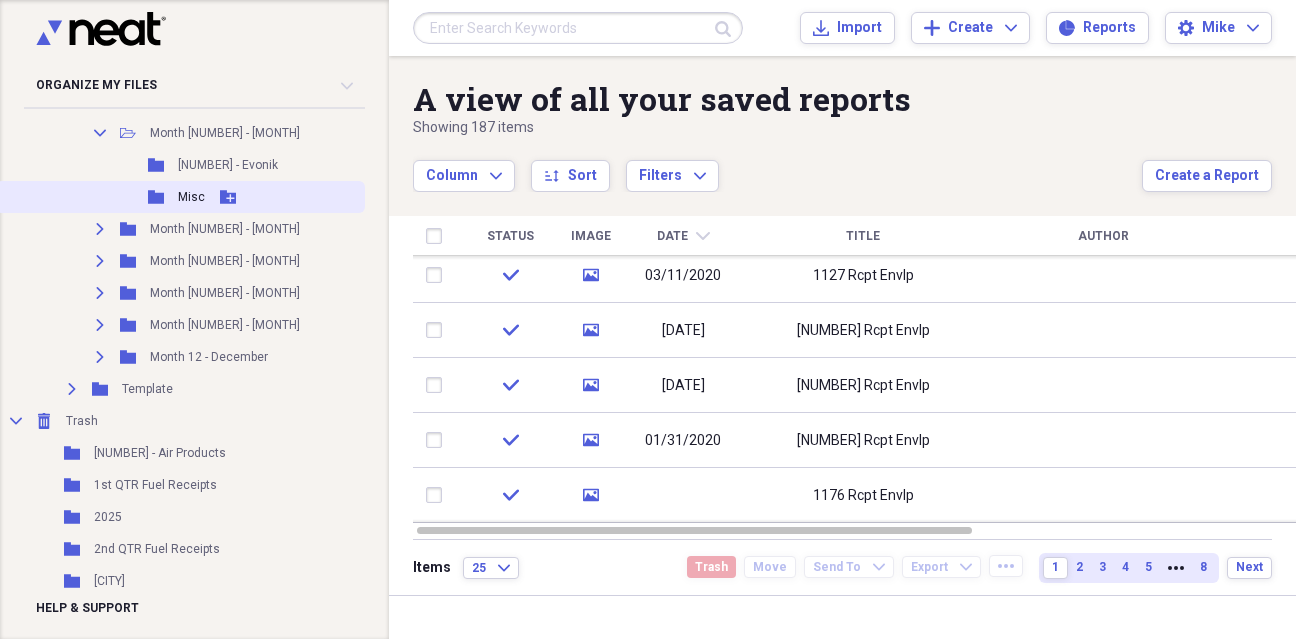 scroll, scrollTop: 777, scrollLeft: 0, axis: vertical 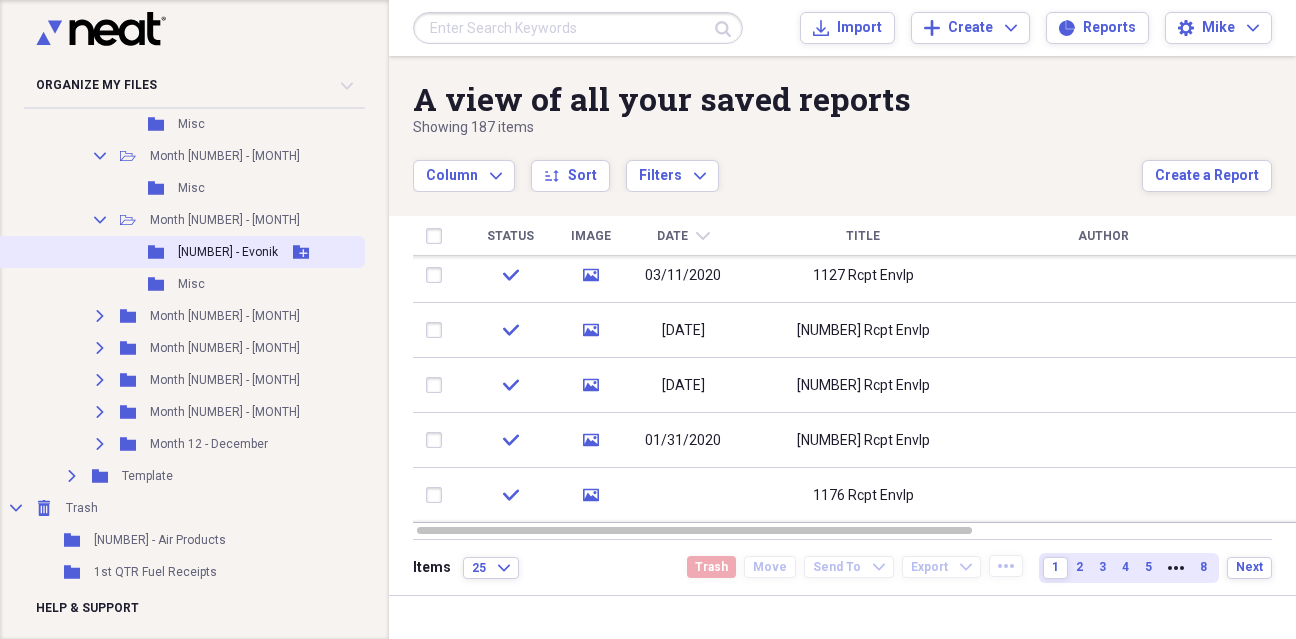 click on "[NUMBER] - Evonik" at bounding box center (228, 252) 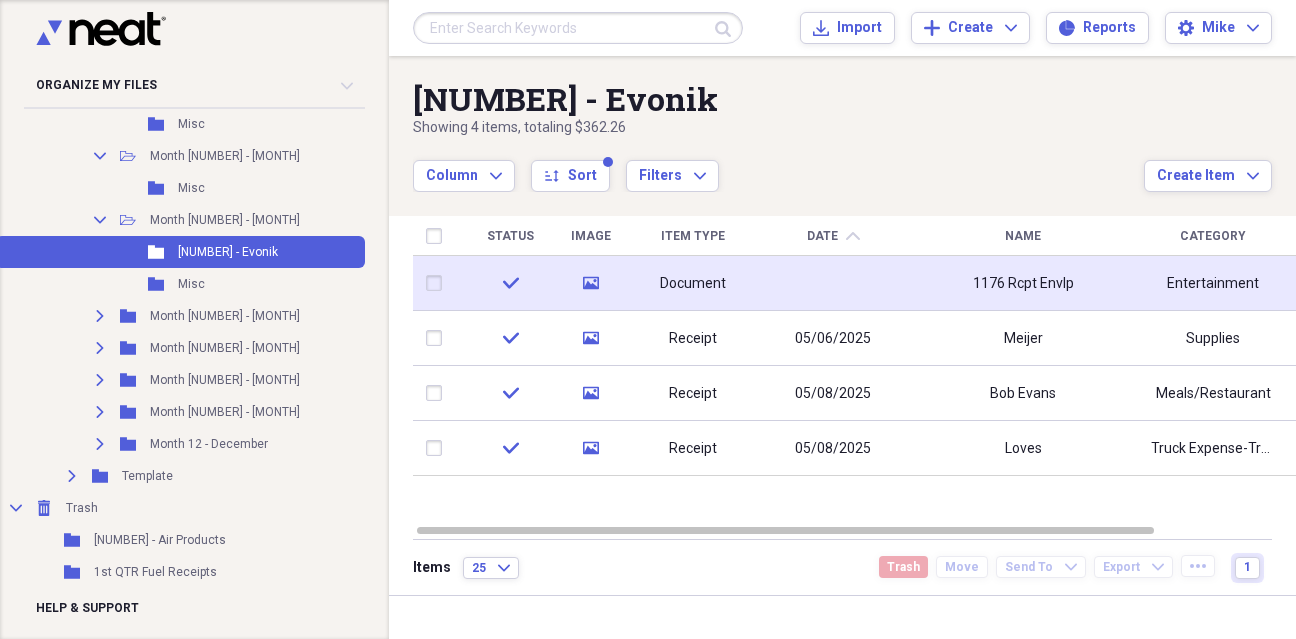 click on "1176 Rcpt Envlp" at bounding box center [1023, 284] 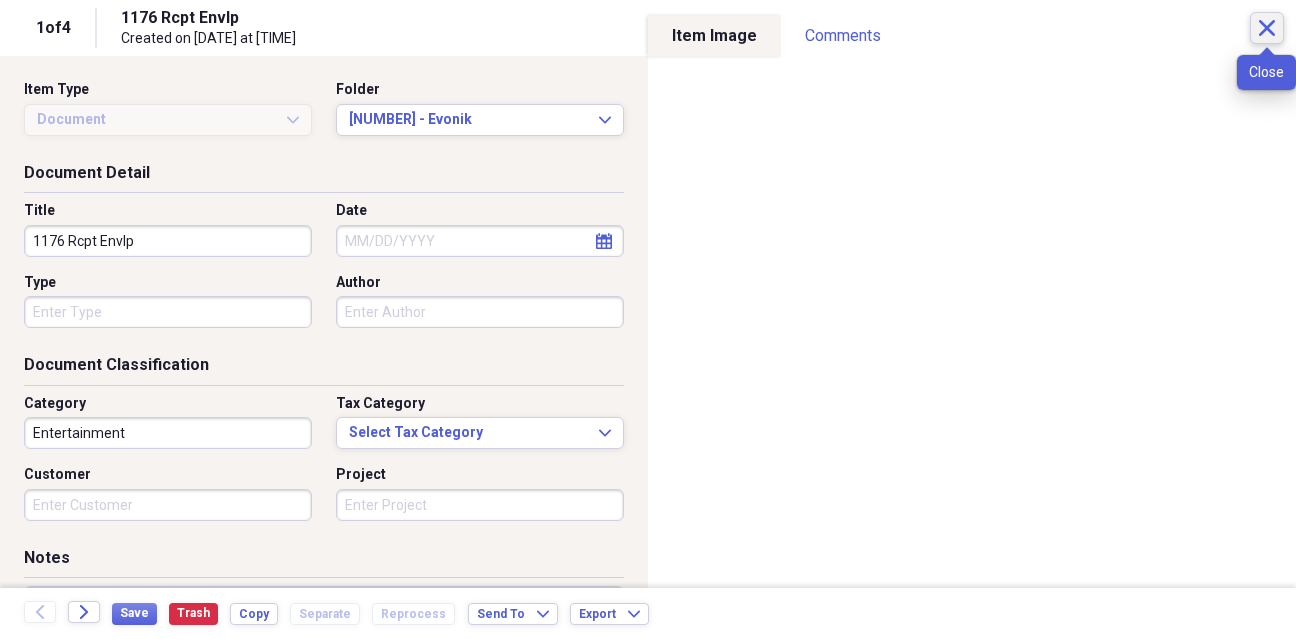 click on "Close" 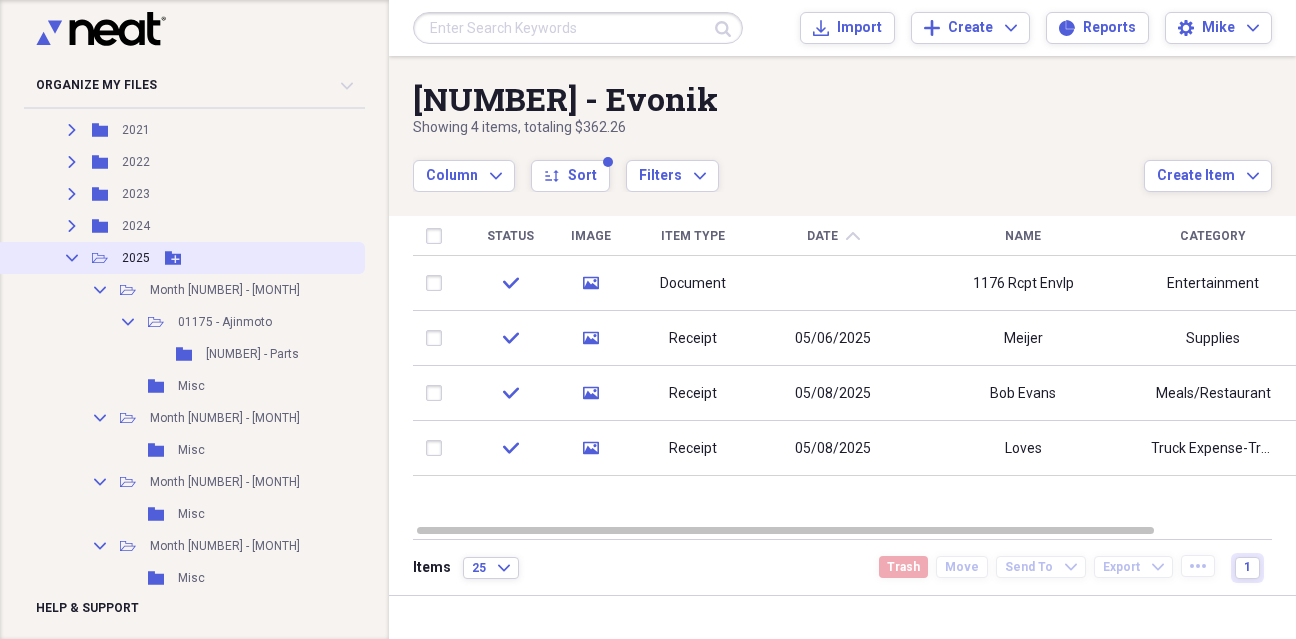 scroll, scrollTop: 0, scrollLeft: 0, axis: both 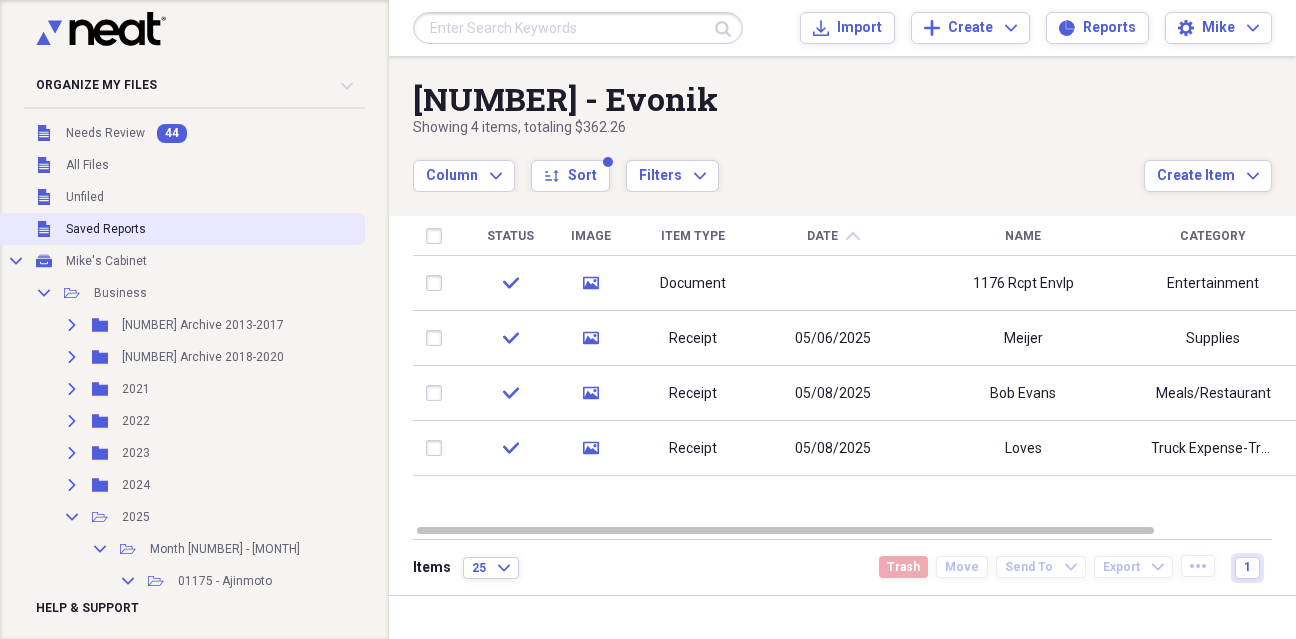 click on "Saved Reports" at bounding box center (106, 229) 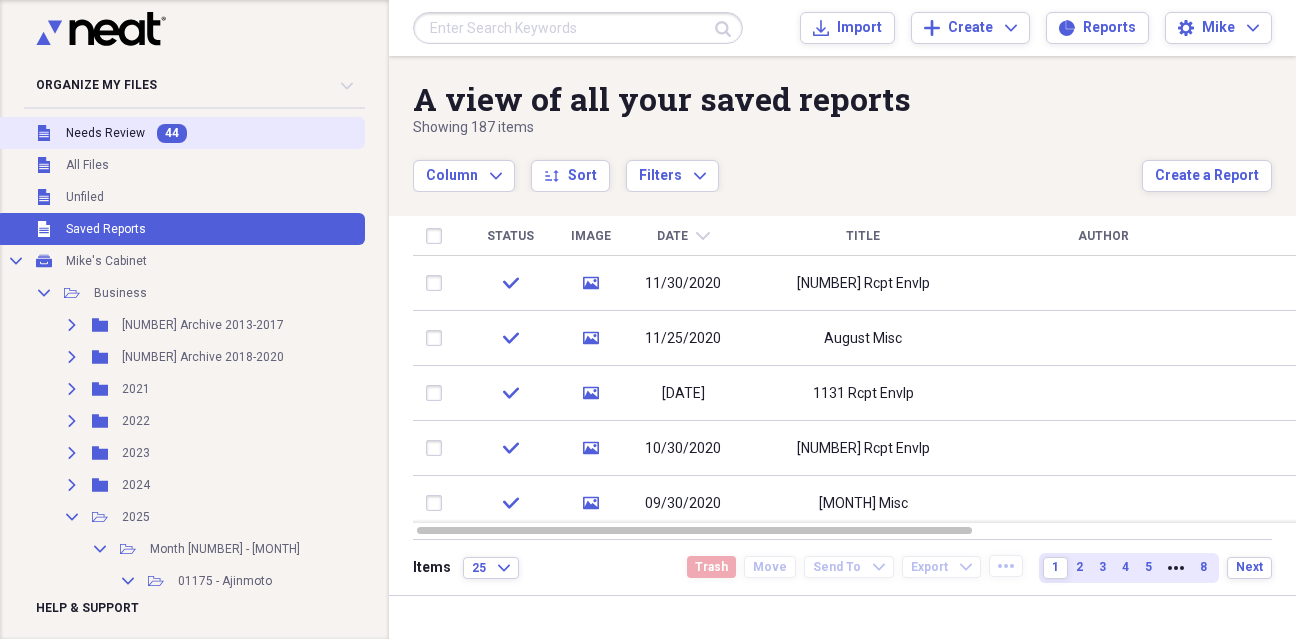 drag, startPoint x: 99, startPoint y: 132, endPoint x: 113, endPoint y: 135, distance: 14.3178215 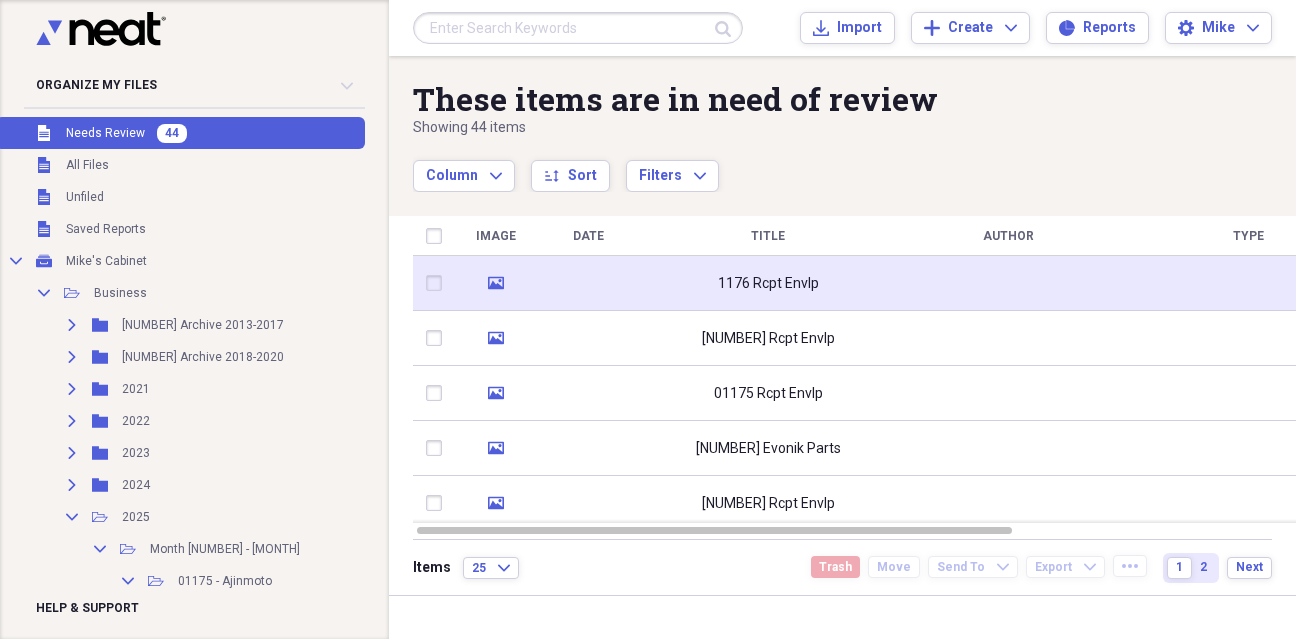 click on "1176 Rcpt Envlp" at bounding box center (768, 284) 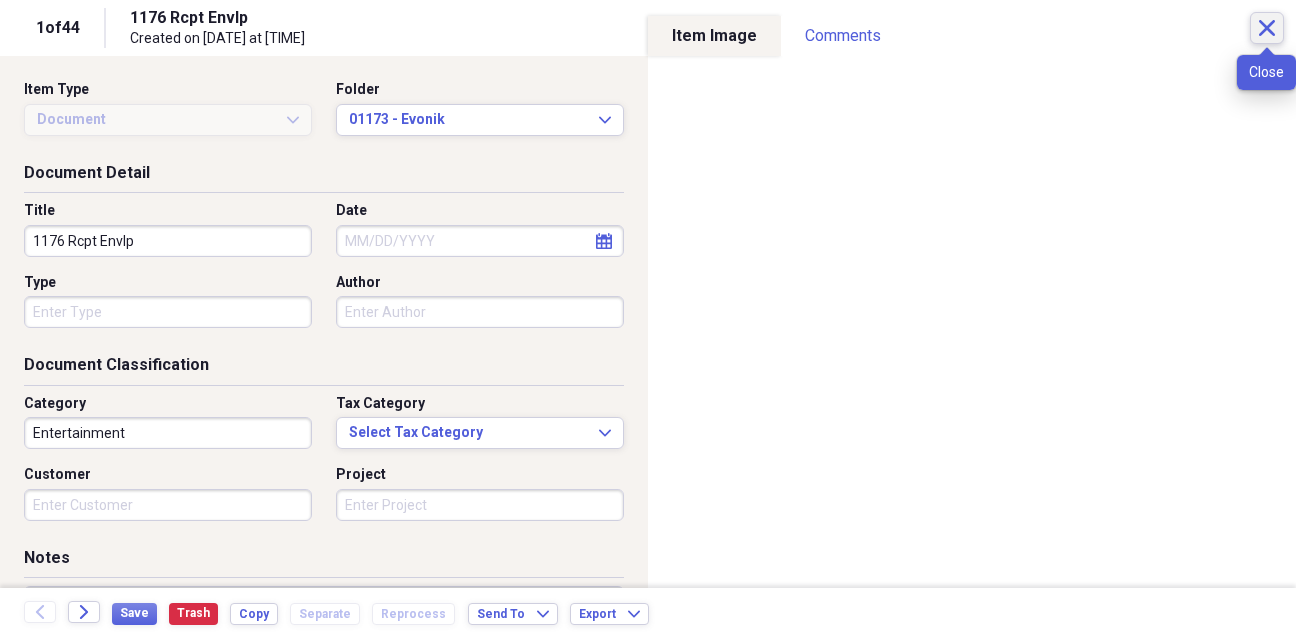 click on "Close" 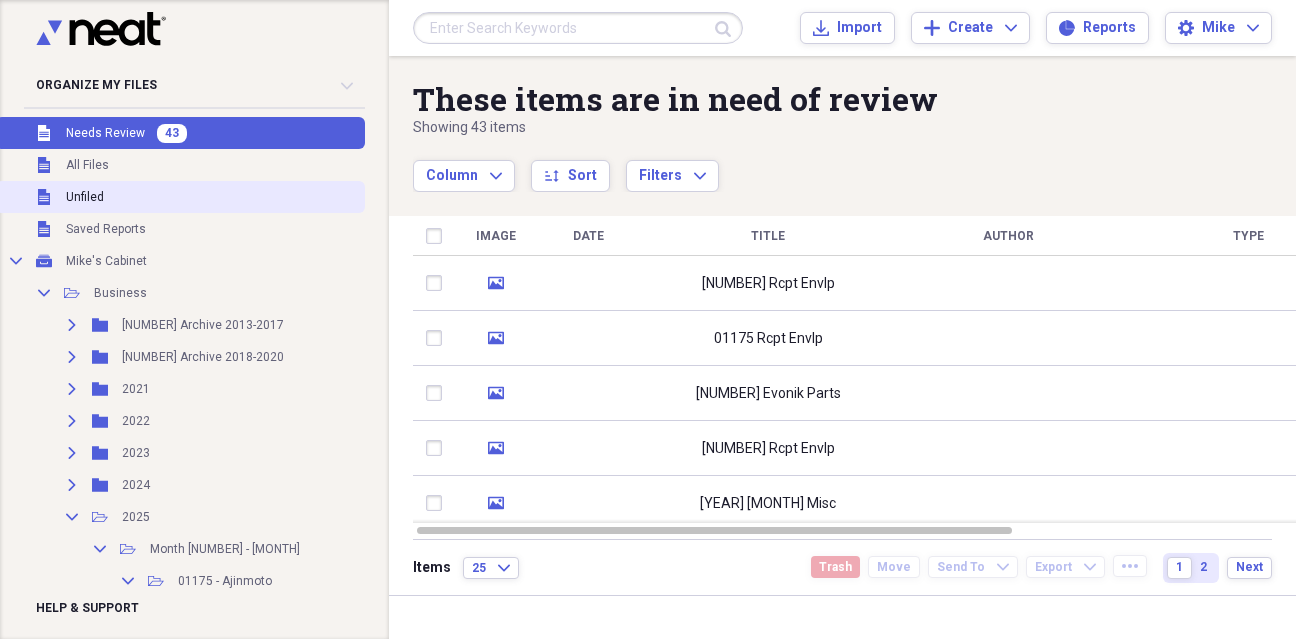 click on "Unfiled" at bounding box center [85, 197] 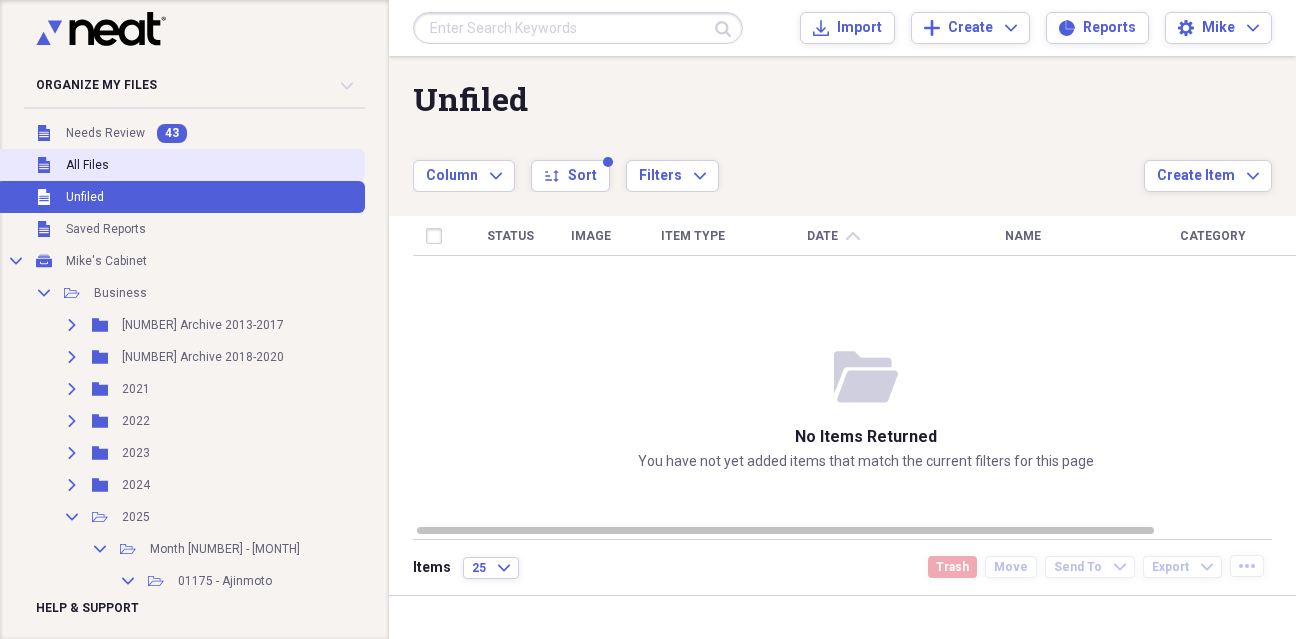 click on "All Files" at bounding box center (87, 165) 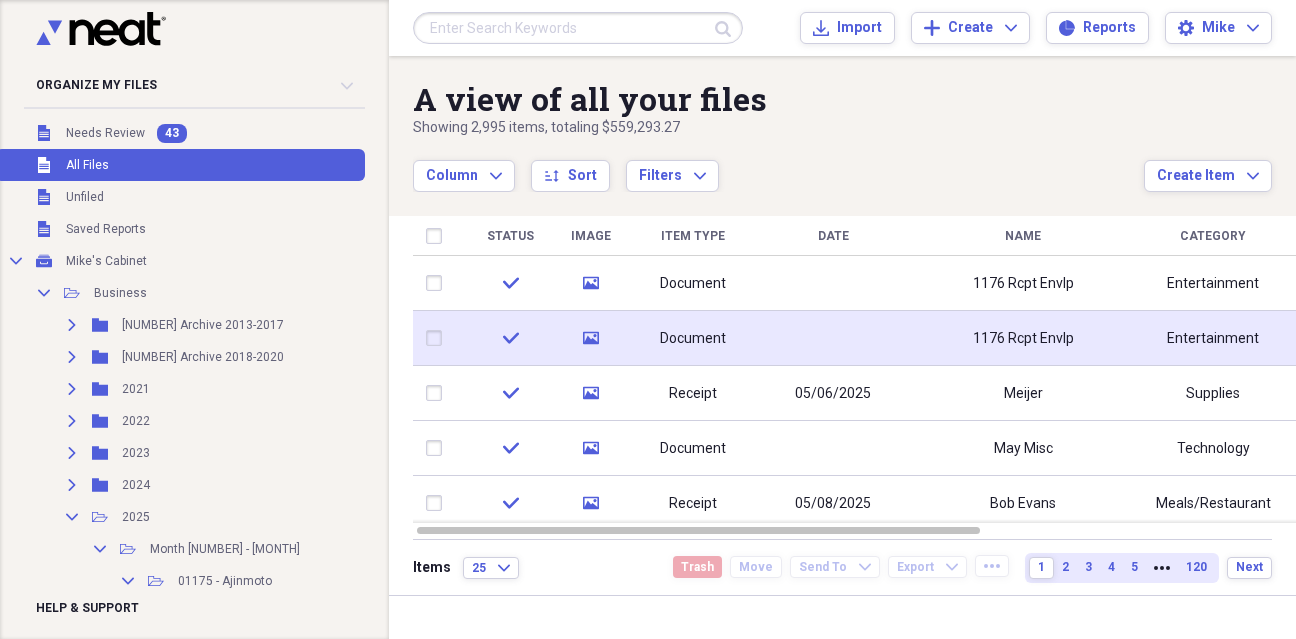 click on "1176 Rcpt Envlp" at bounding box center (1023, 339) 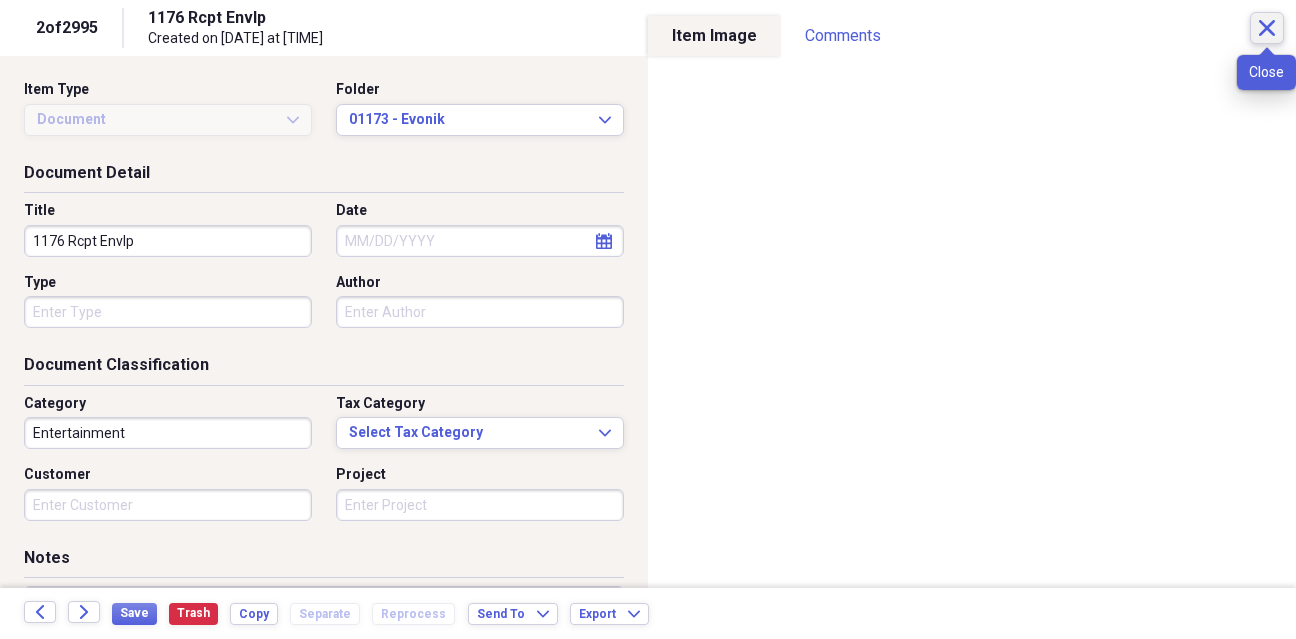 click on "Close" 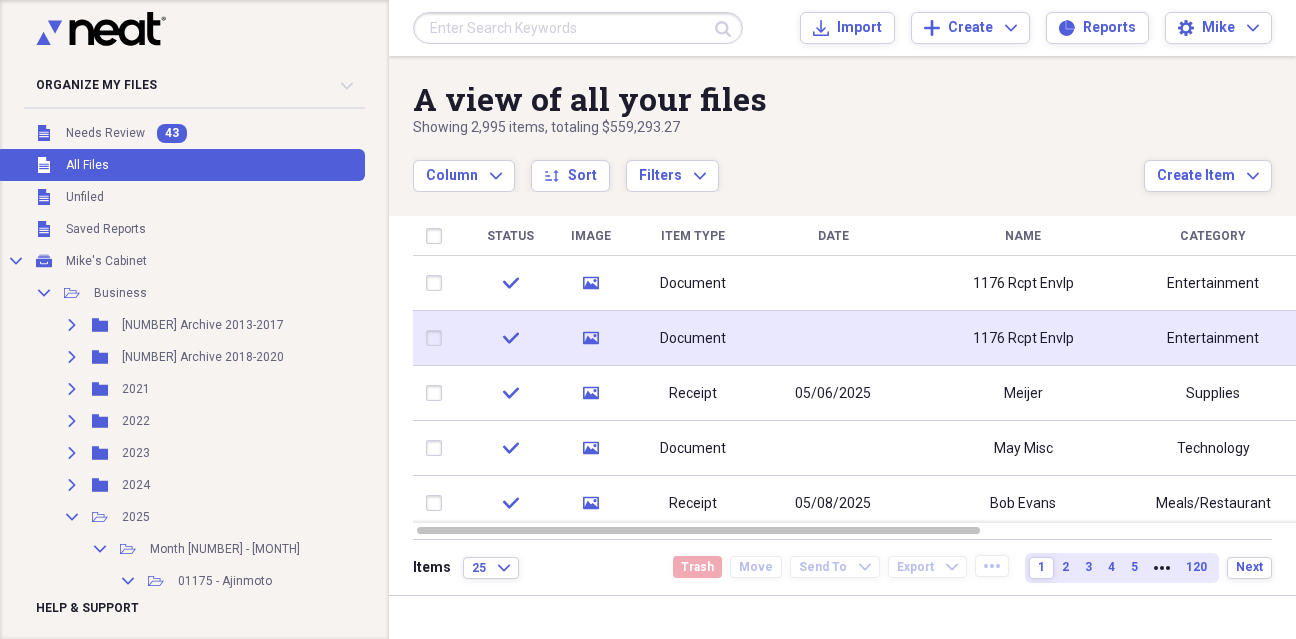 click at bounding box center (438, 338) 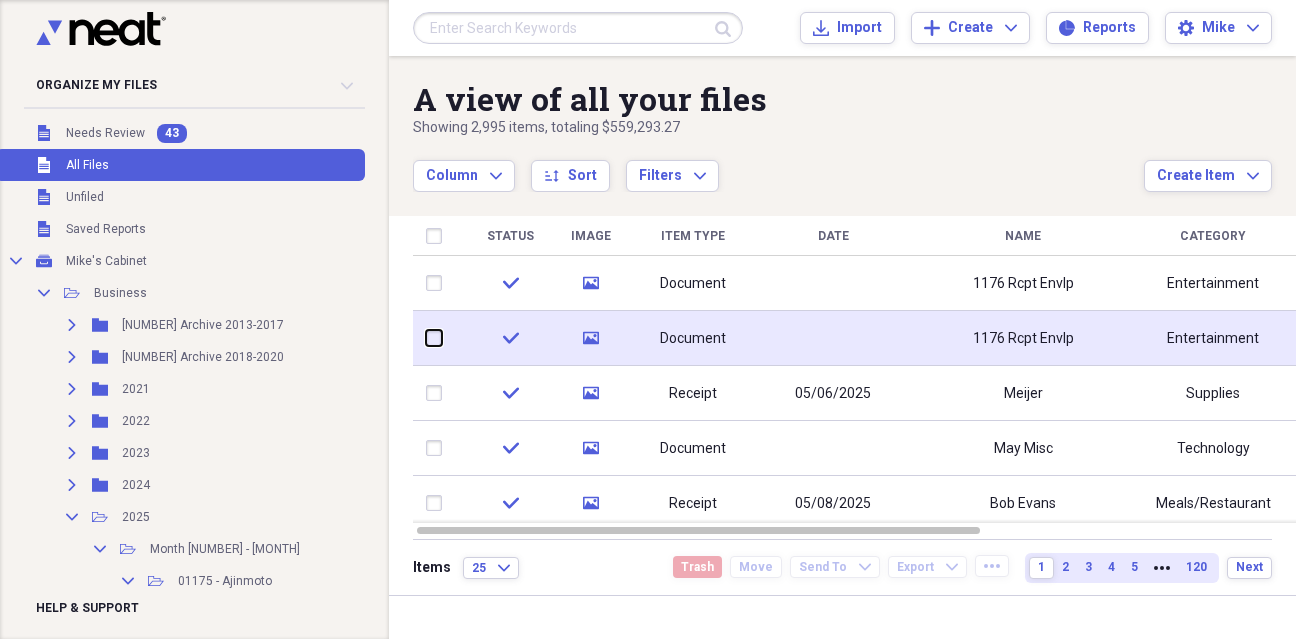 click at bounding box center [426, 338] 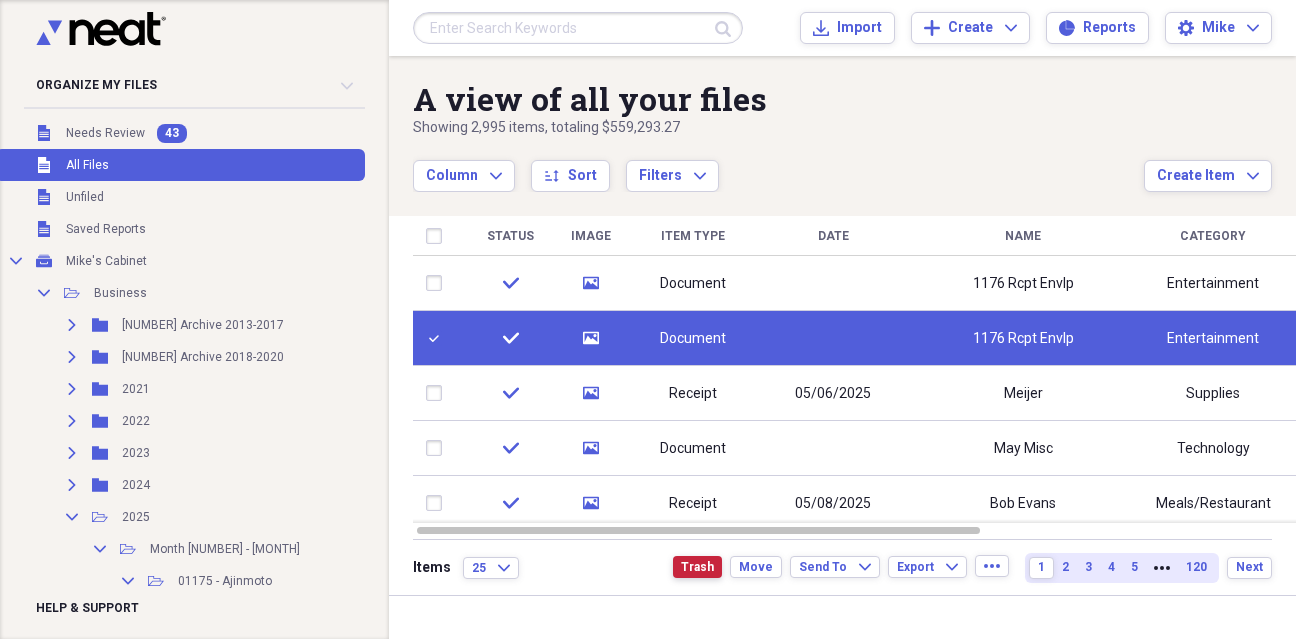 click on "Trash" at bounding box center (697, 567) 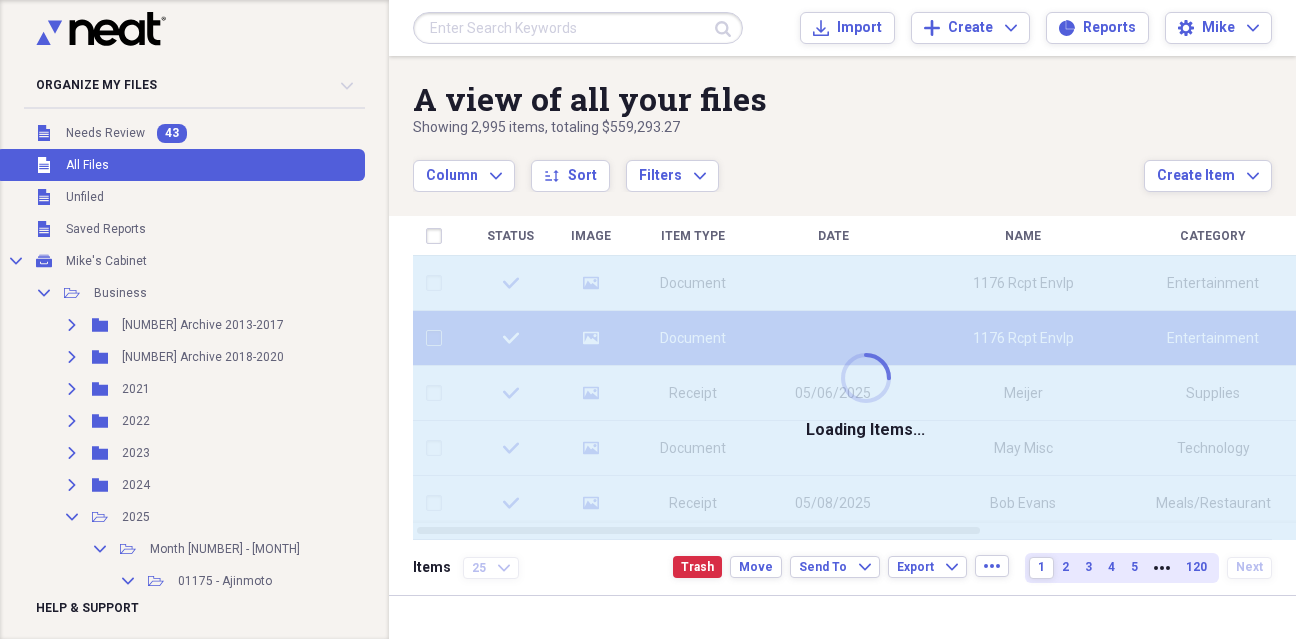 checkbox on "false" 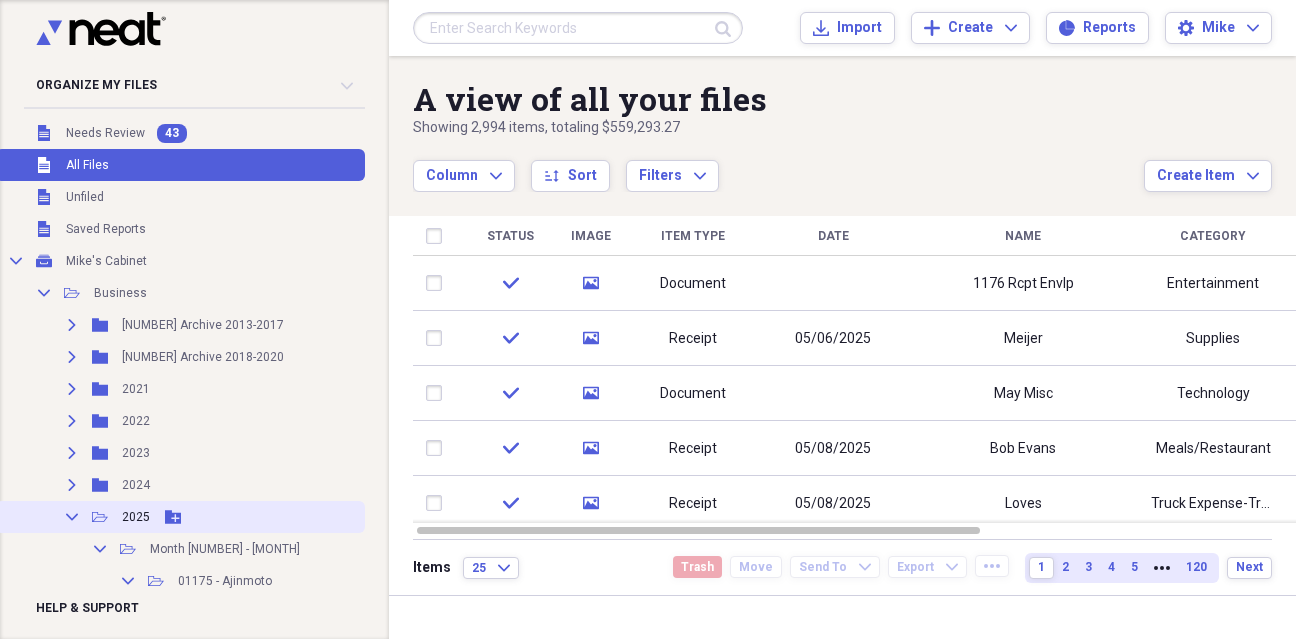 click on "Collapse" 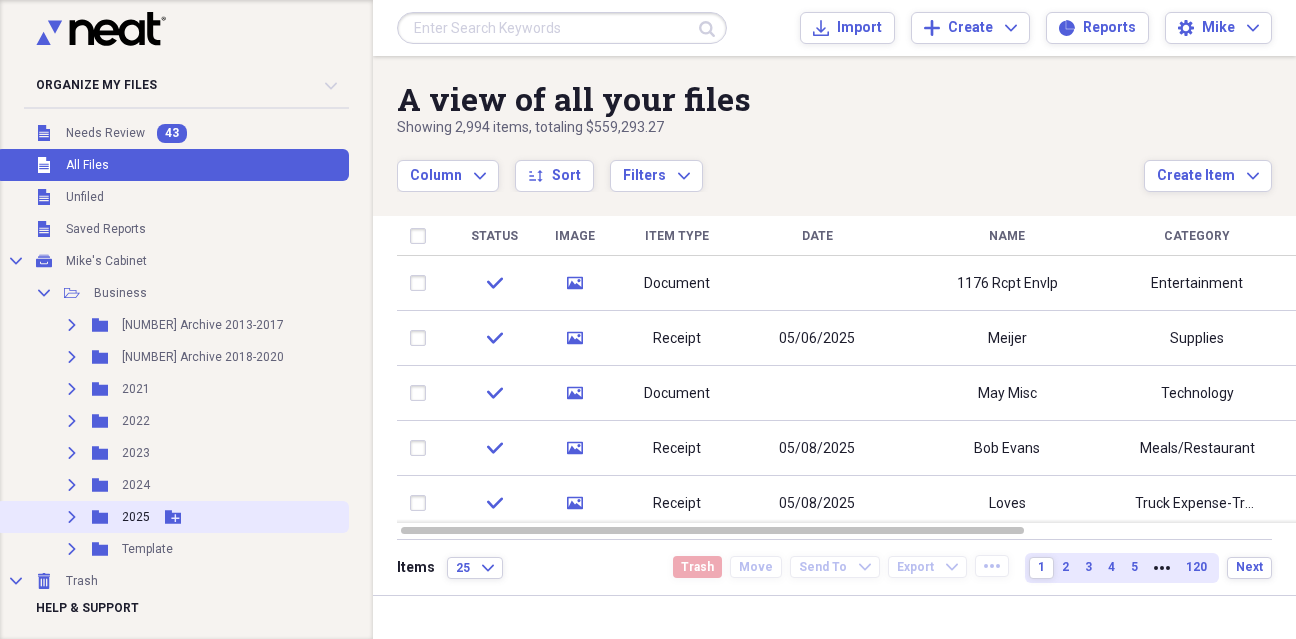 click 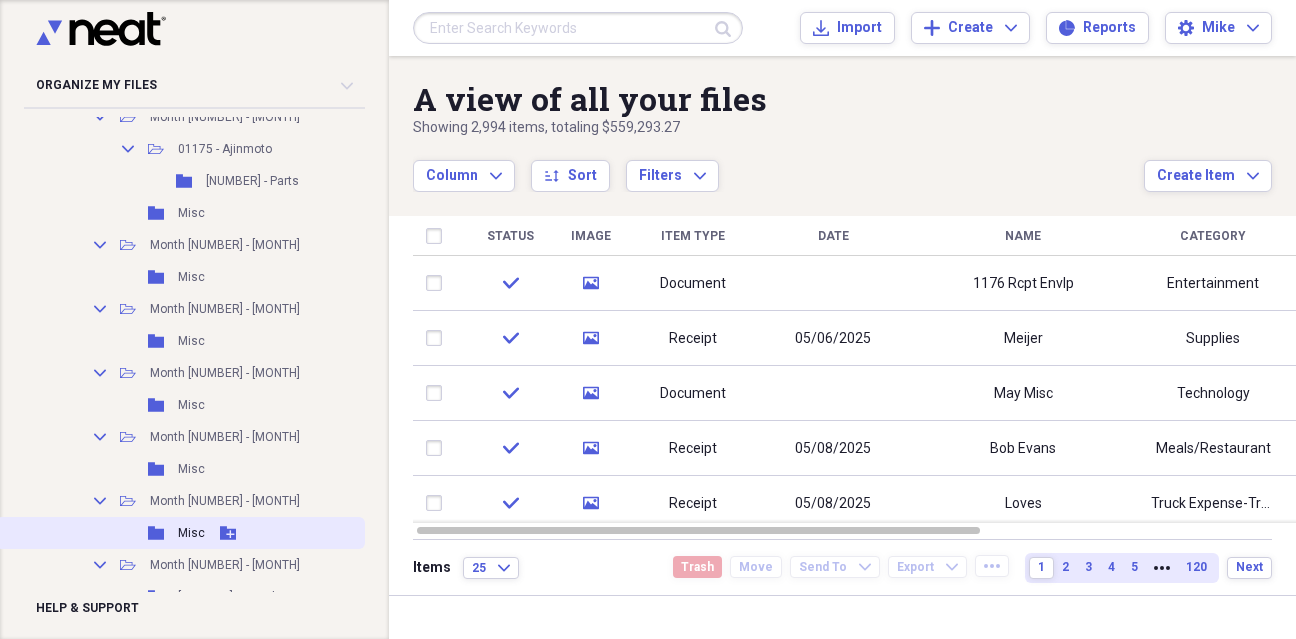 scroll, scrollTop: 518, scrollLeft: 0, axis: vertical 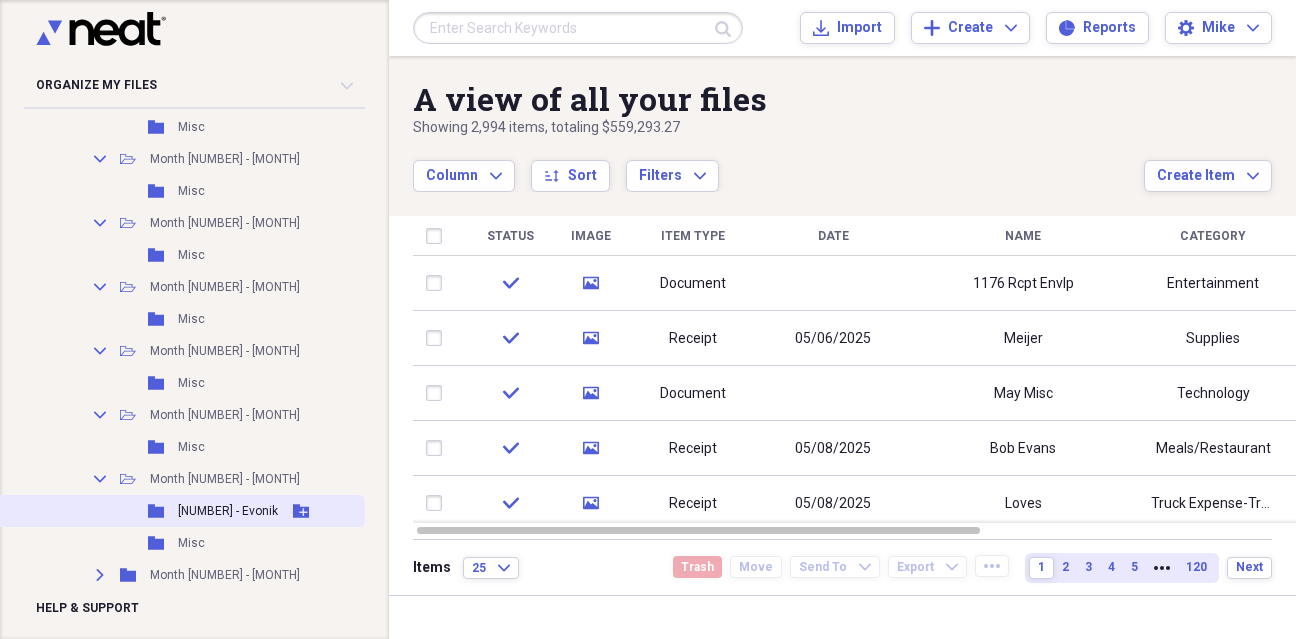click on "[NUMBER] - Evonik" at bounding box center (228, 511) 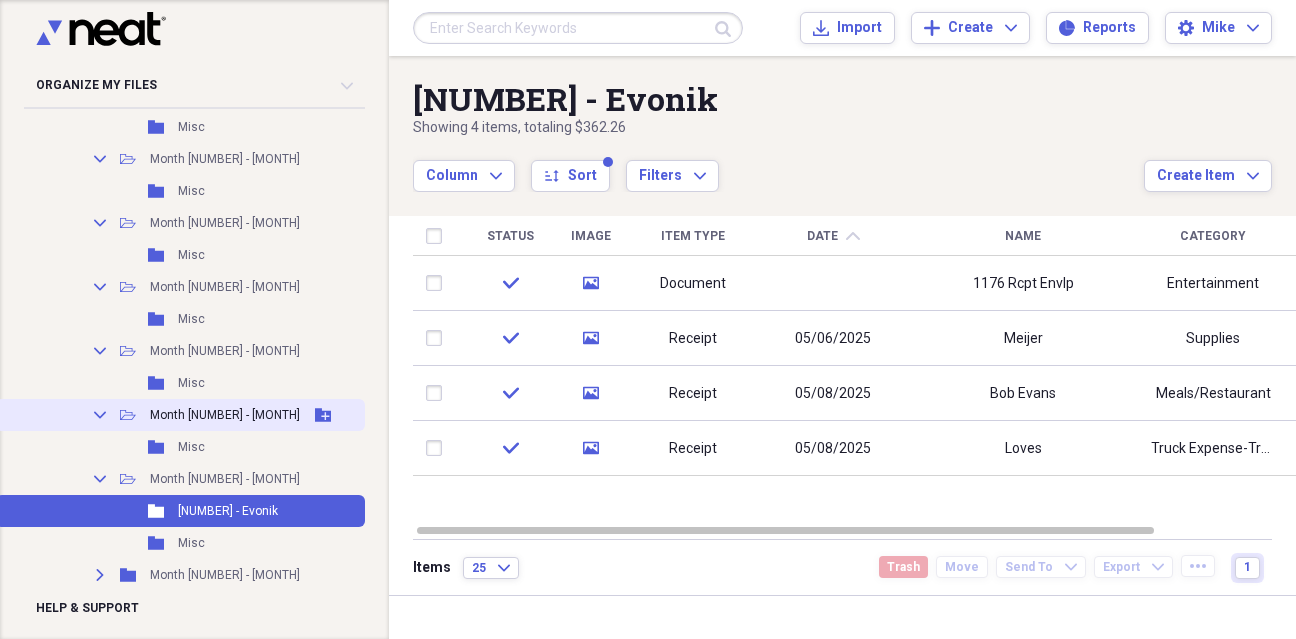 scroll, scrollTop: 0, scrollLeft: 0, axis: both 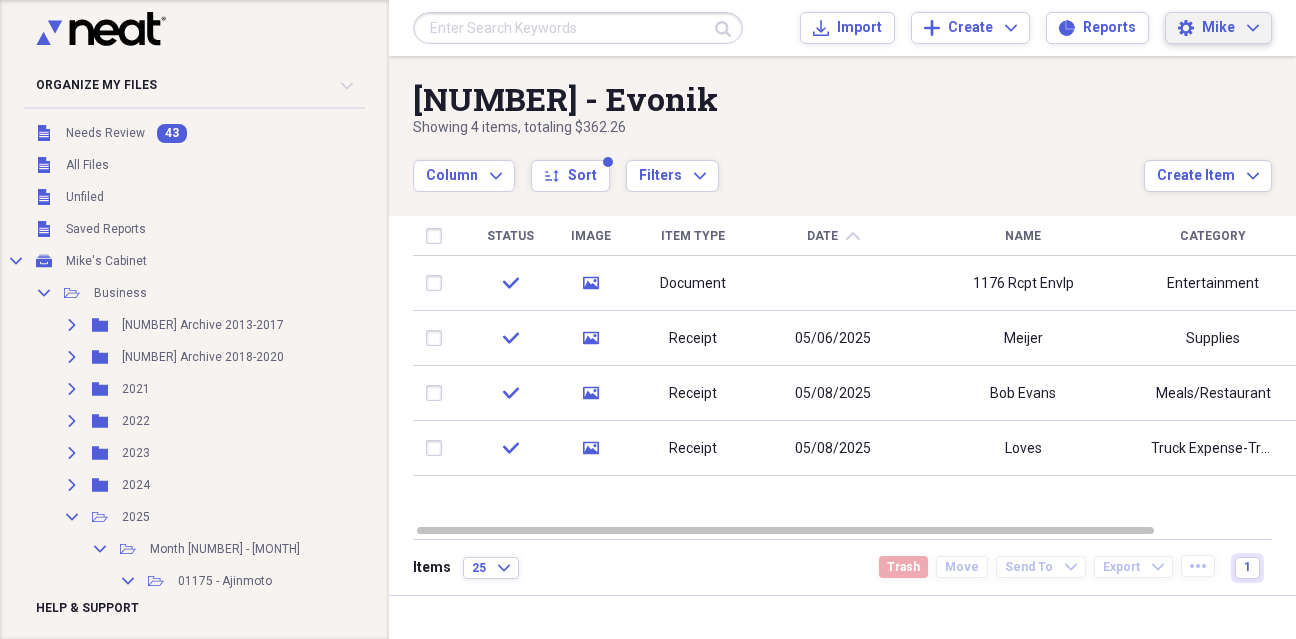 click on "Expand" 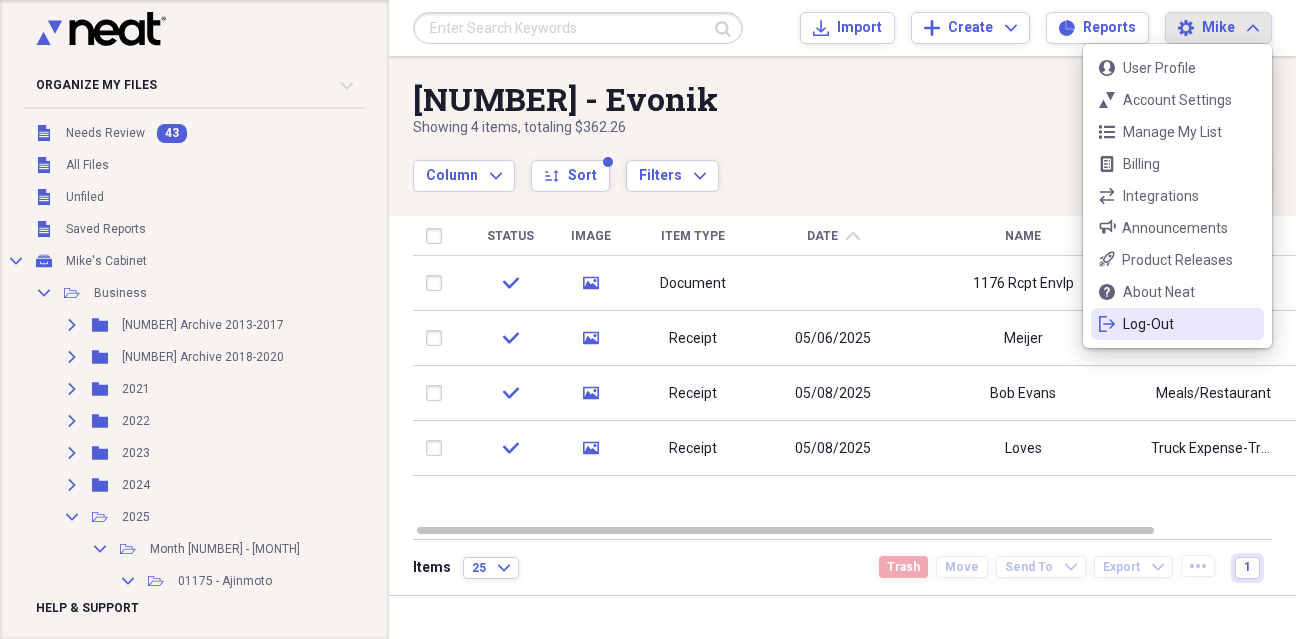 click on "Log-Out" at bounding box center [1177, 324] 